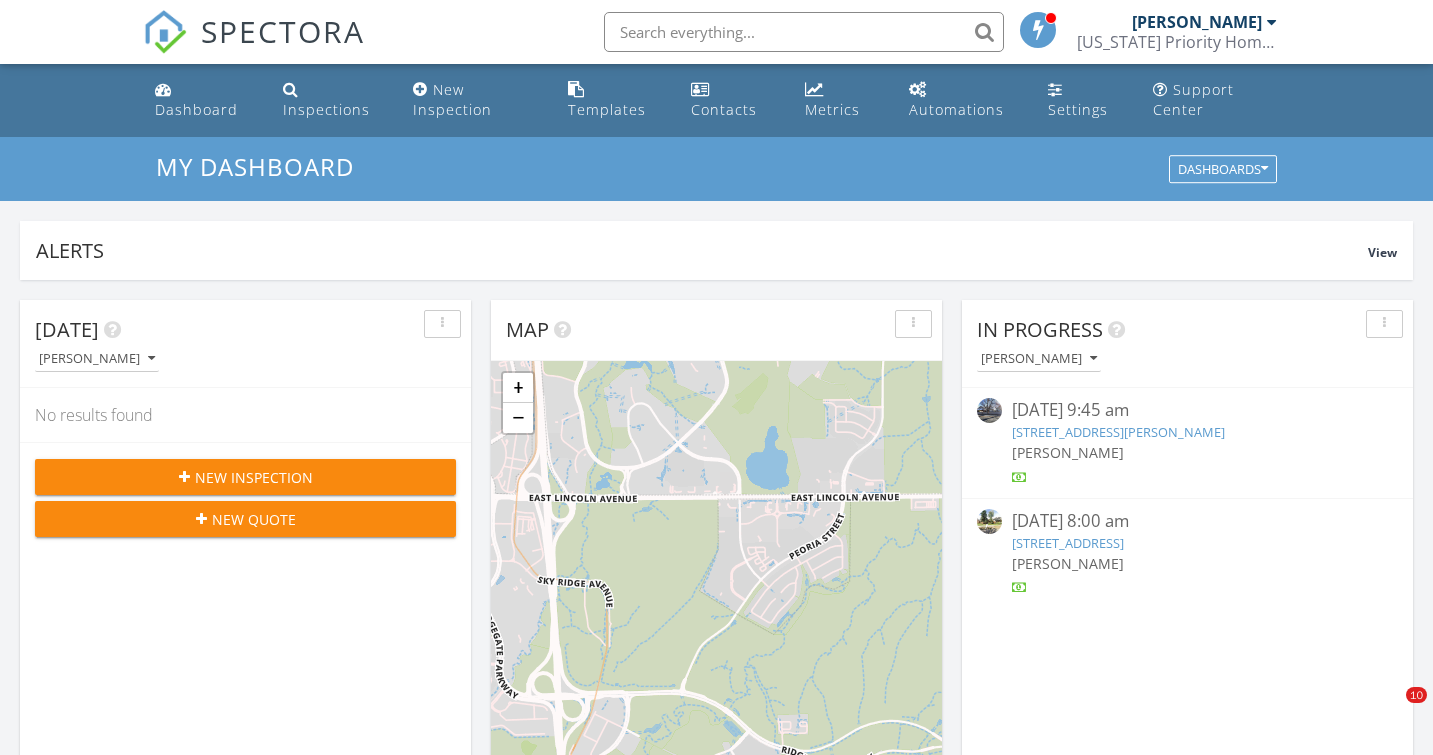 scroll, scrollTop: 0, scrollLeft: 0, axis: both 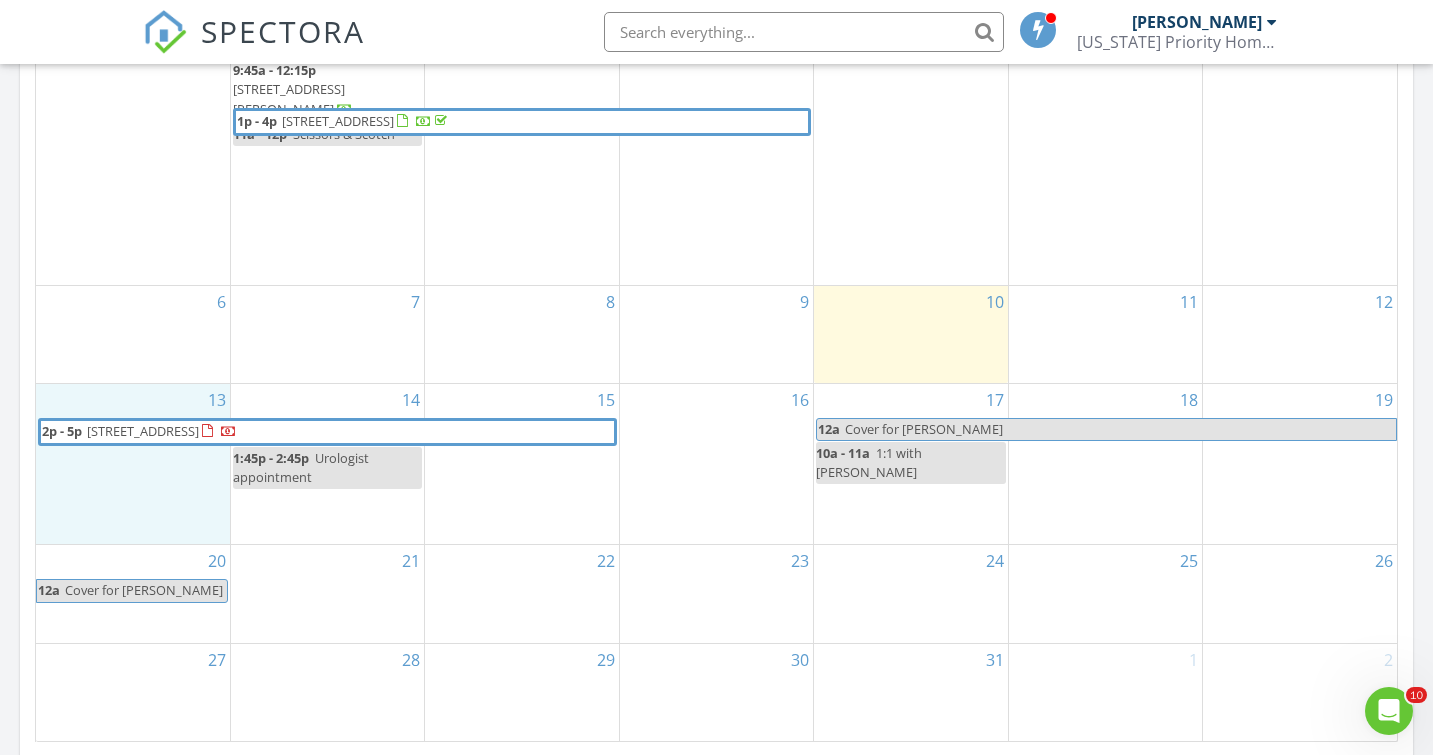 click on "13
2p - 5p
10935 Valleybrook Cir, Littleton 80130" at bounding box center (133, 464) 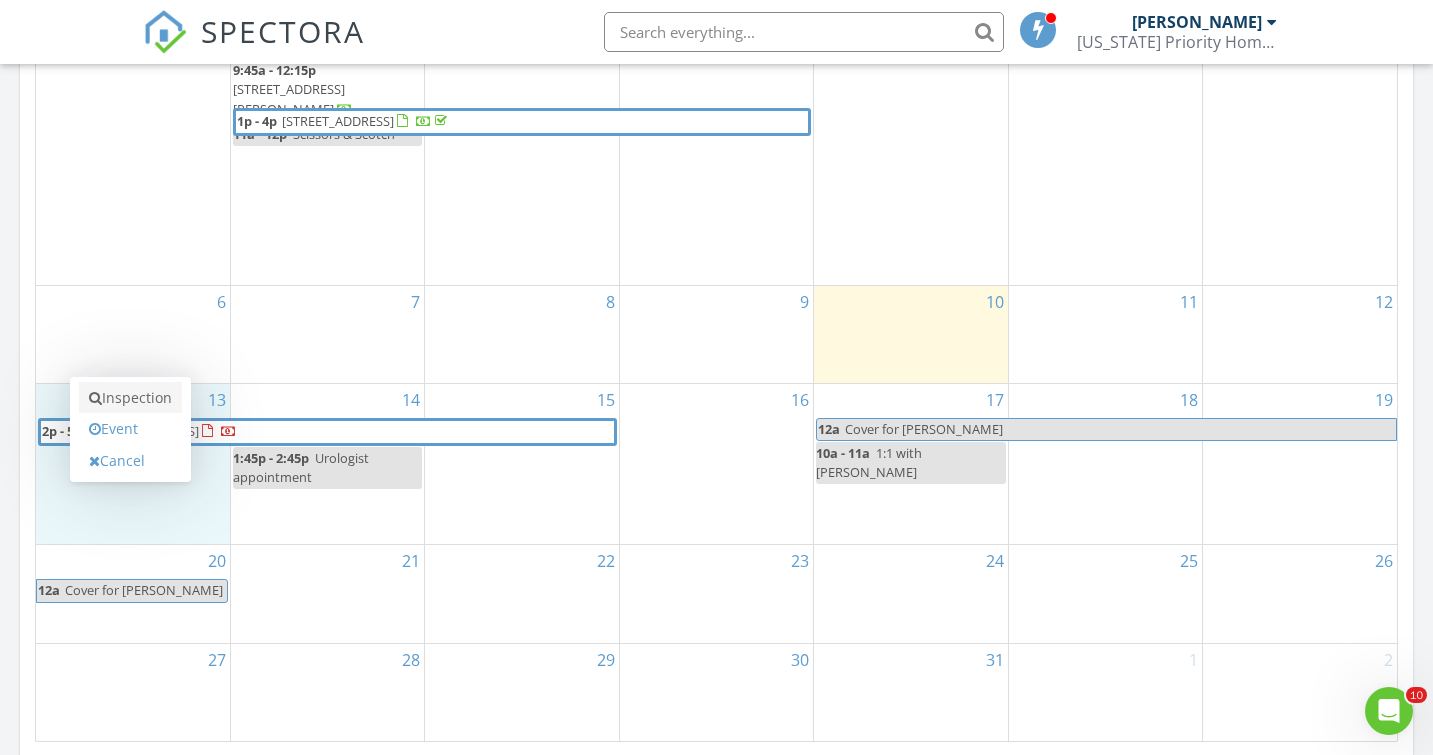 click on "Inspection" at bounding box center (130, 398) 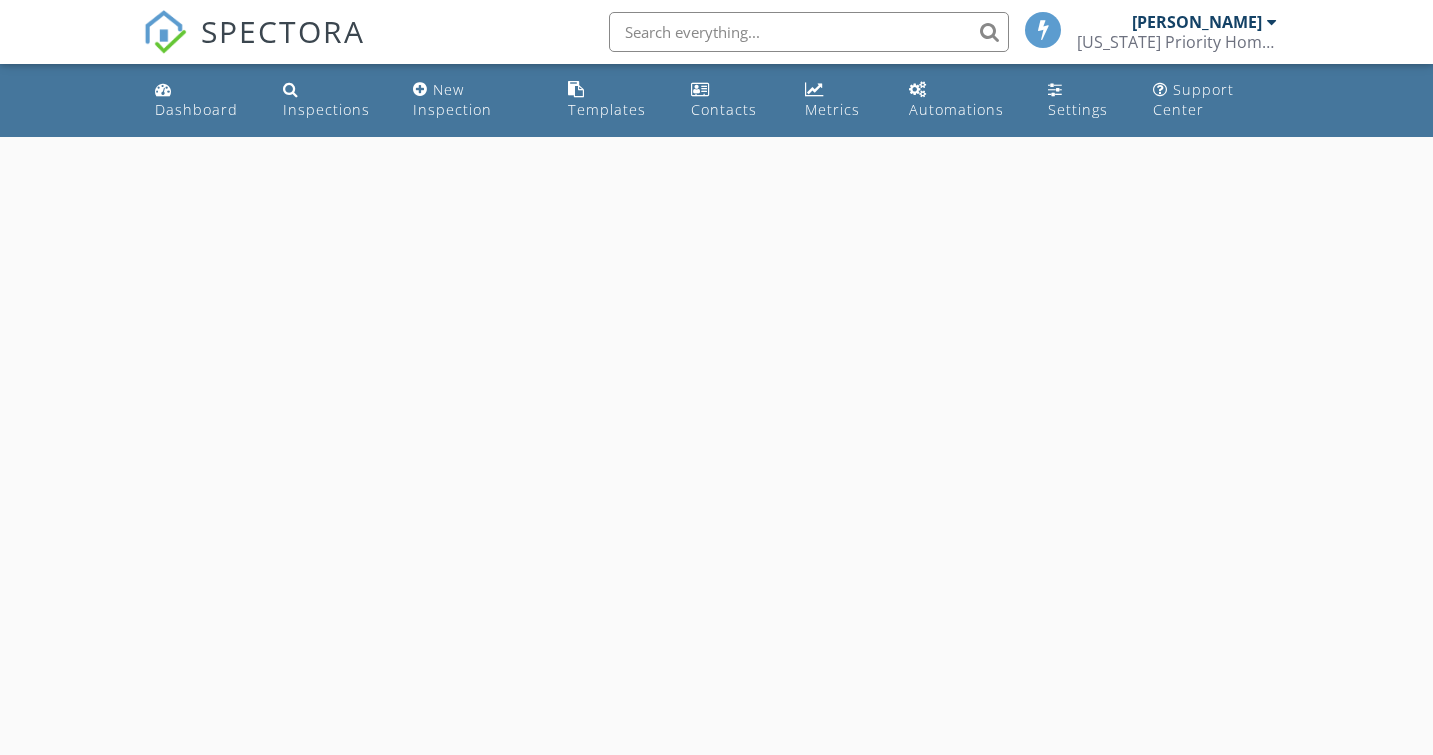 scroll, scrollTop: 0, scrollLeft: 0, axis: both 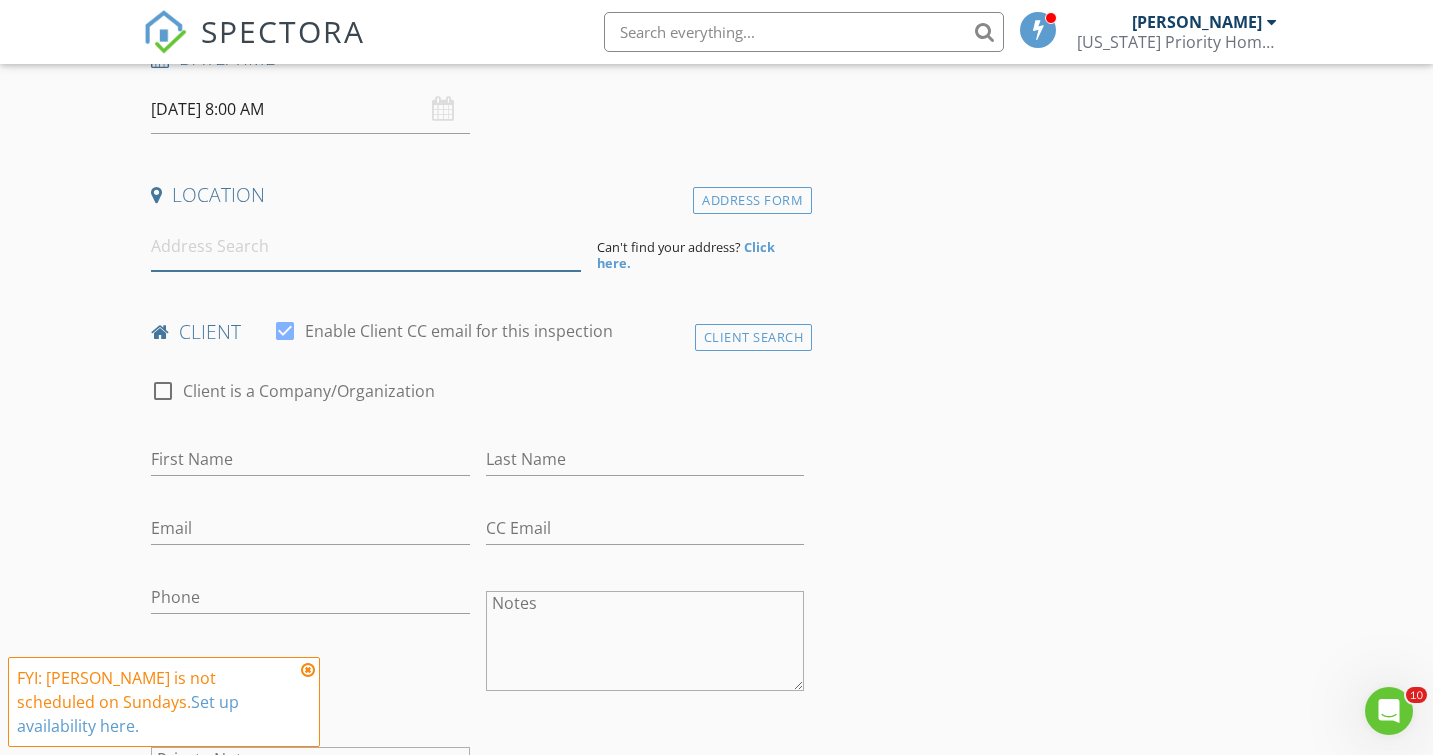 click at bounding box center [366, 246] 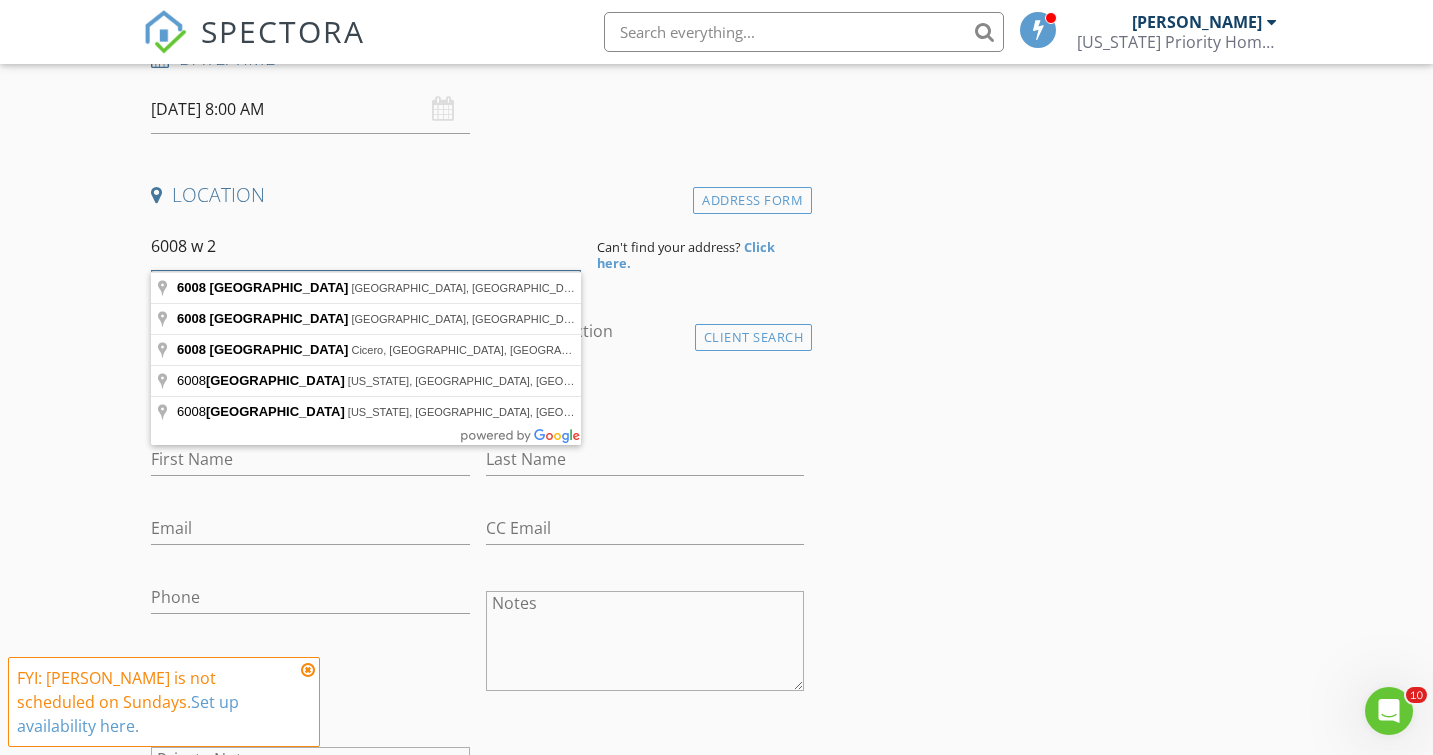 click on "6008 w 2" at bounding box center (366, 246) 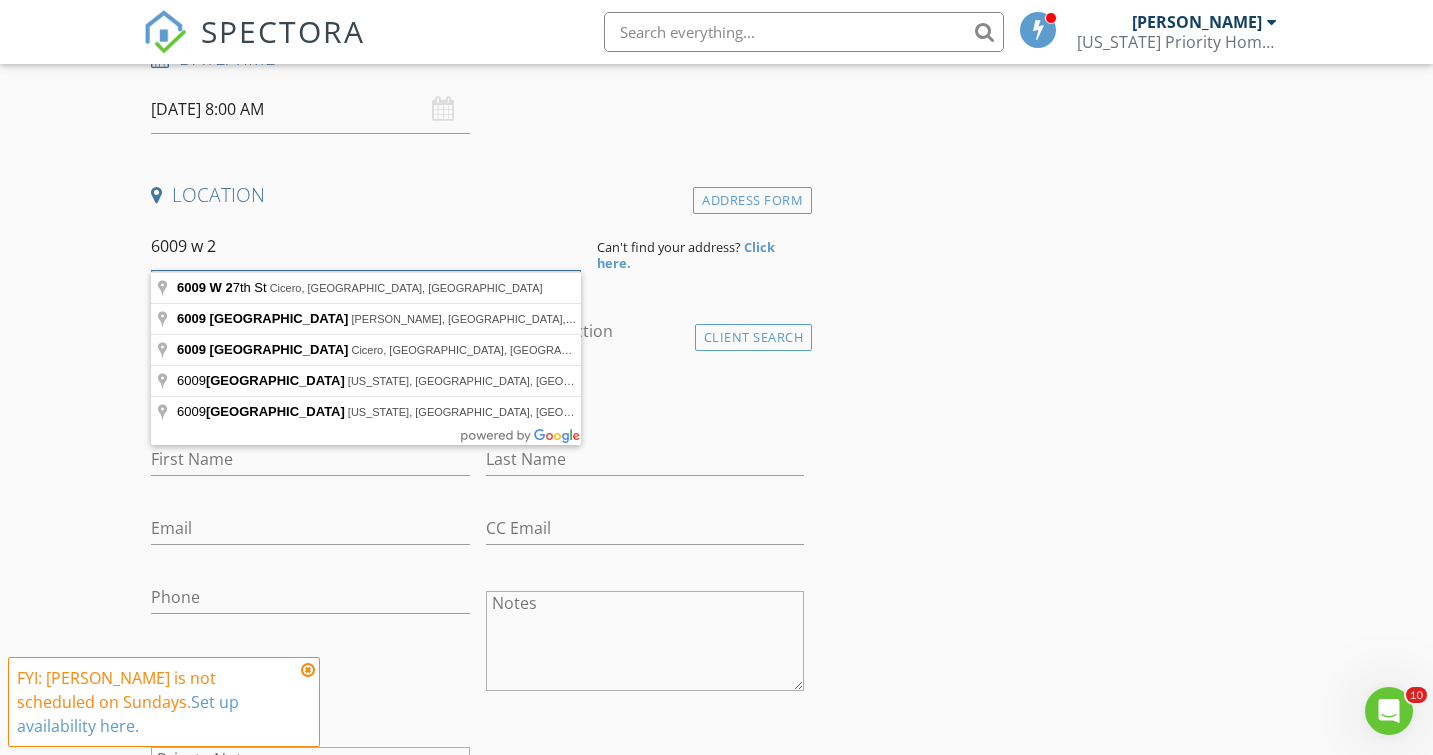 click on "6009 w 2" at bounding box center (366, 246) 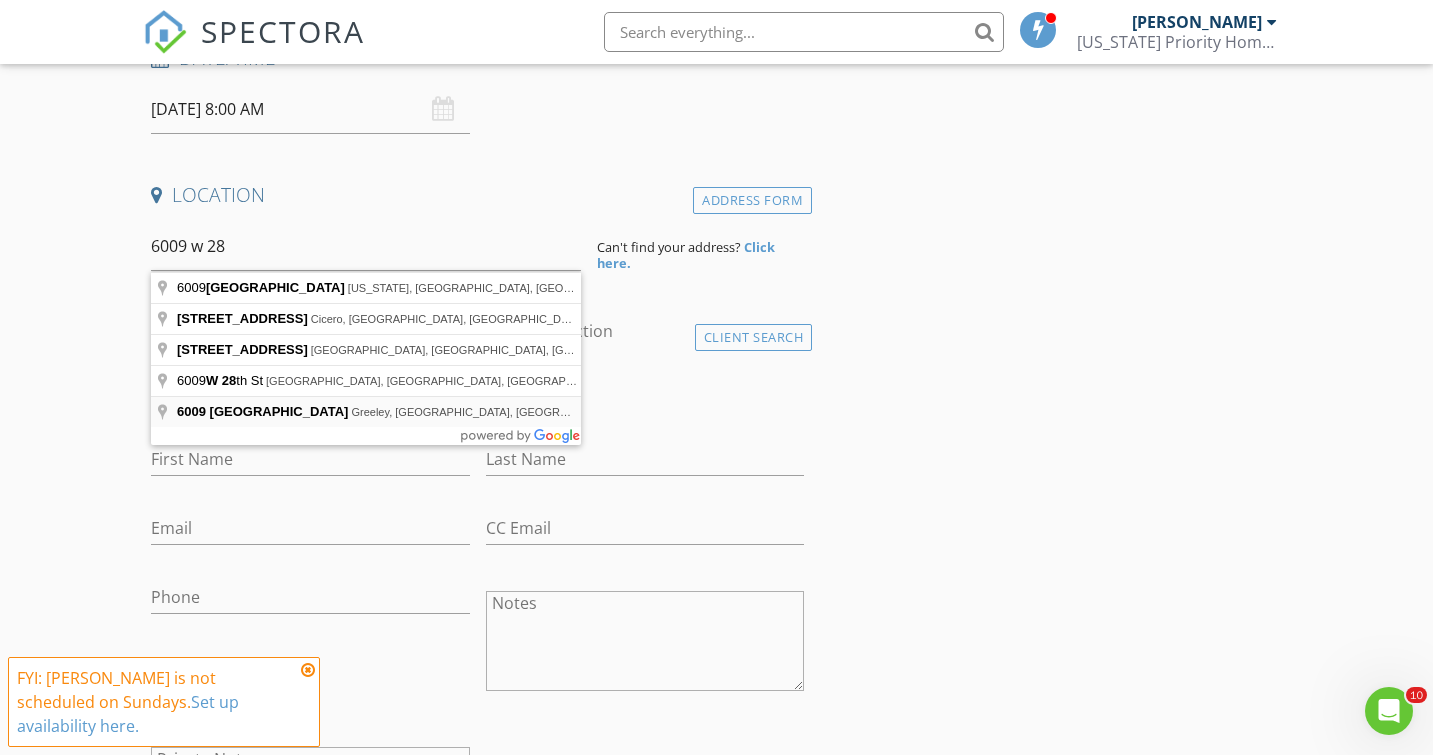type on "6009 West 28th Street, Greeley, CO, USA" 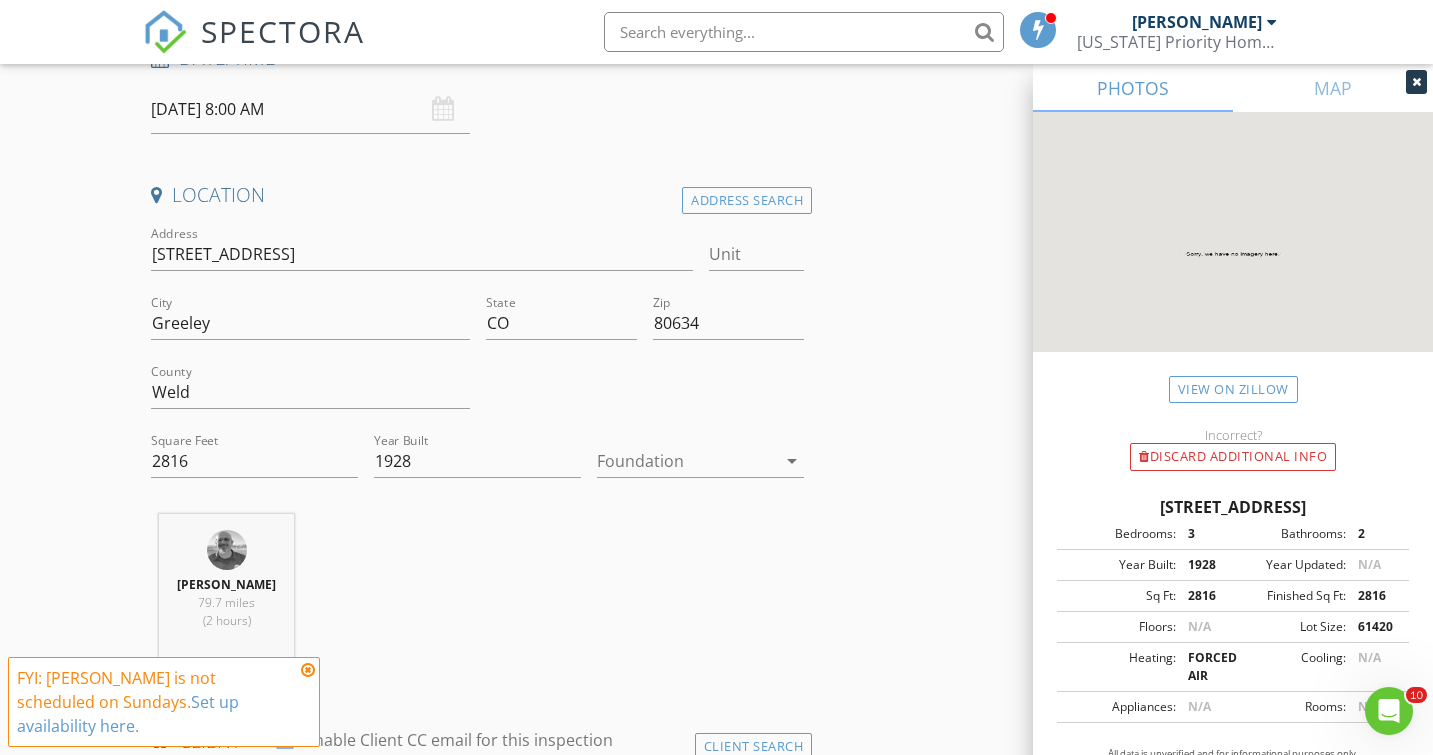click at bounding box center [686, 461] 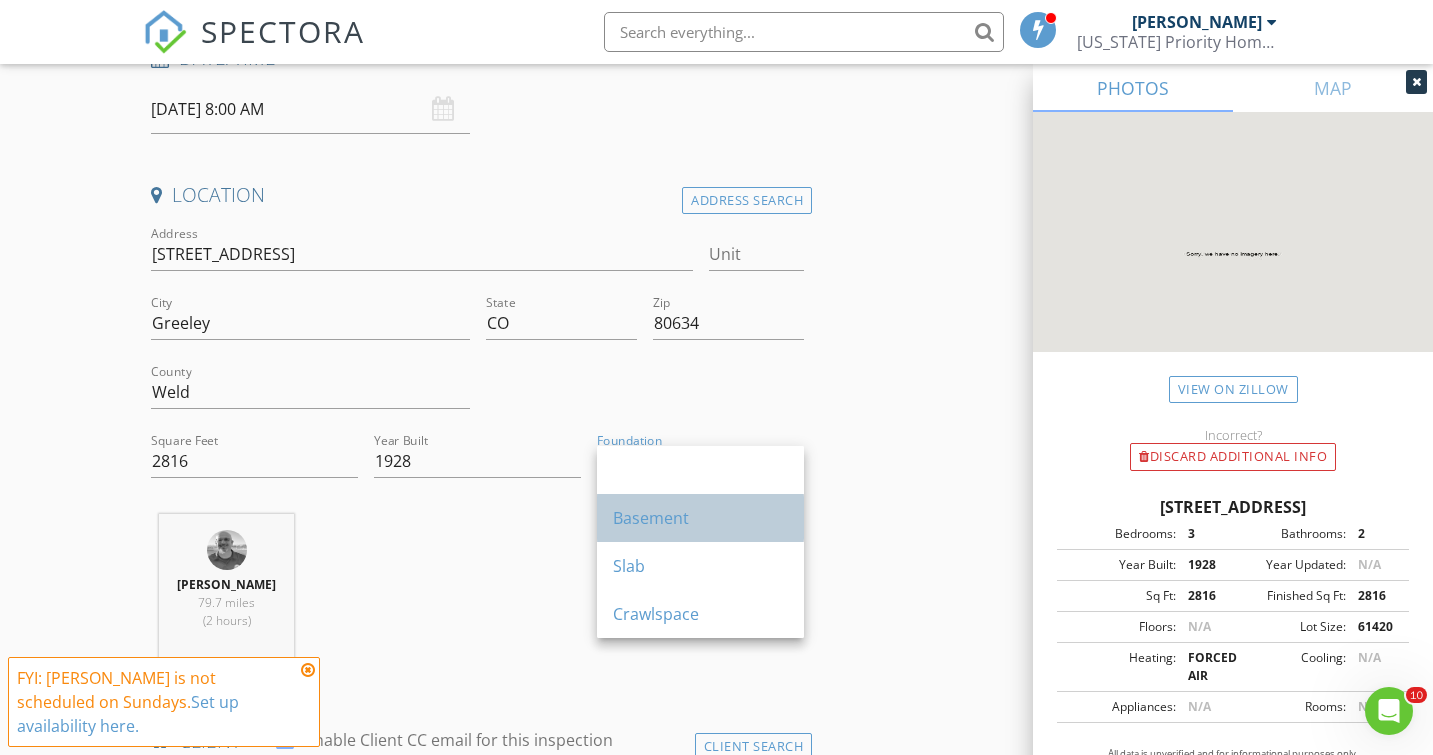 click on "Basement" at bounding box center [700, 518] 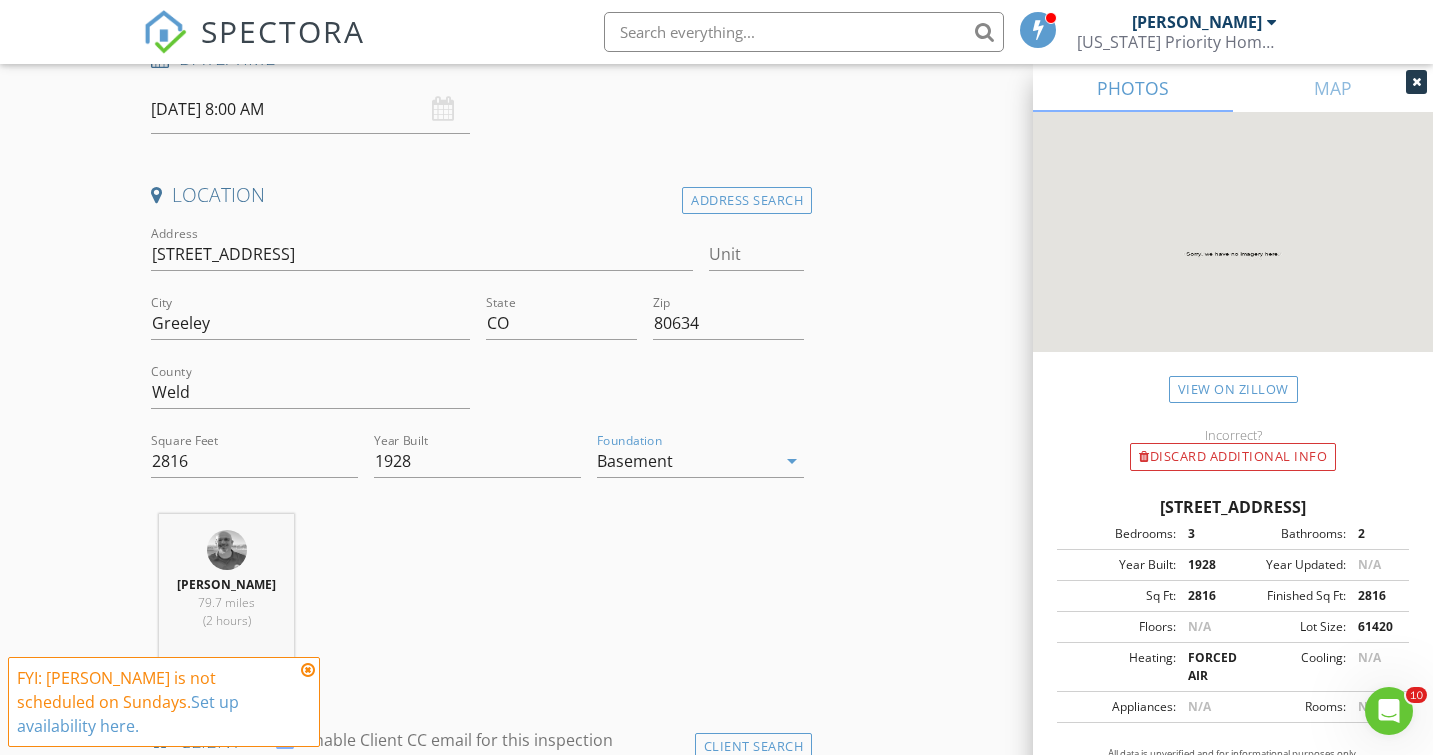 click at bounding box center (308, 670) 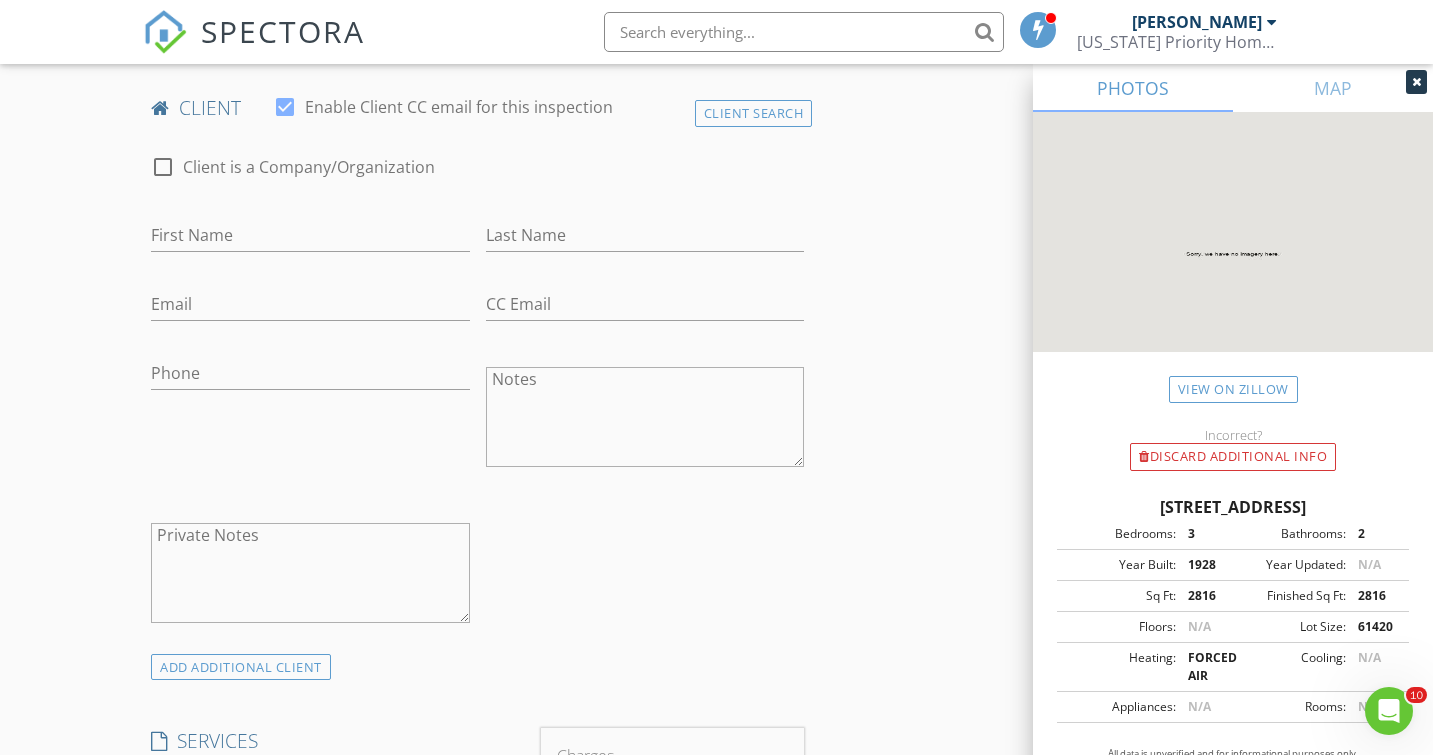 scroll, scrollTop: 1102, scrollLeft: 0, axis: vertical 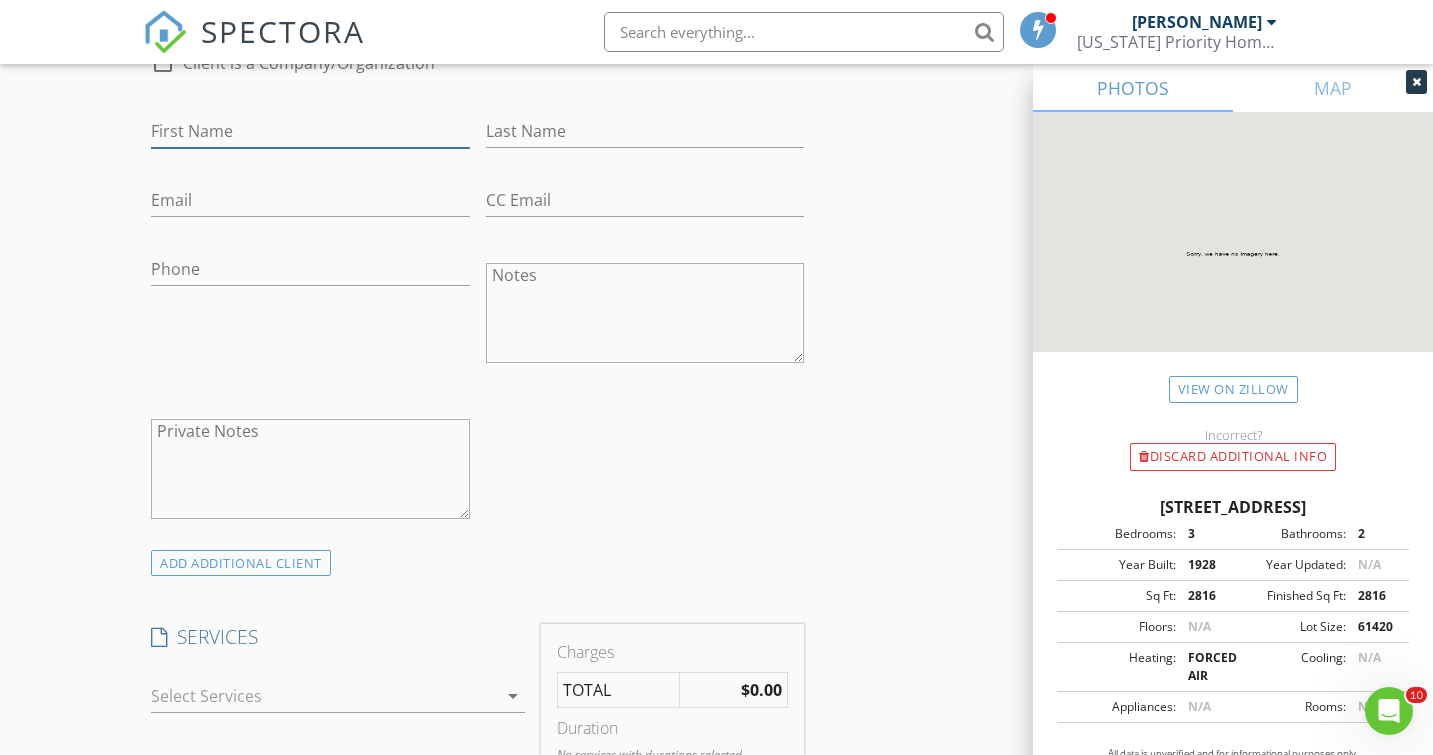 click on "First Name" at bounding box center [310, 131] 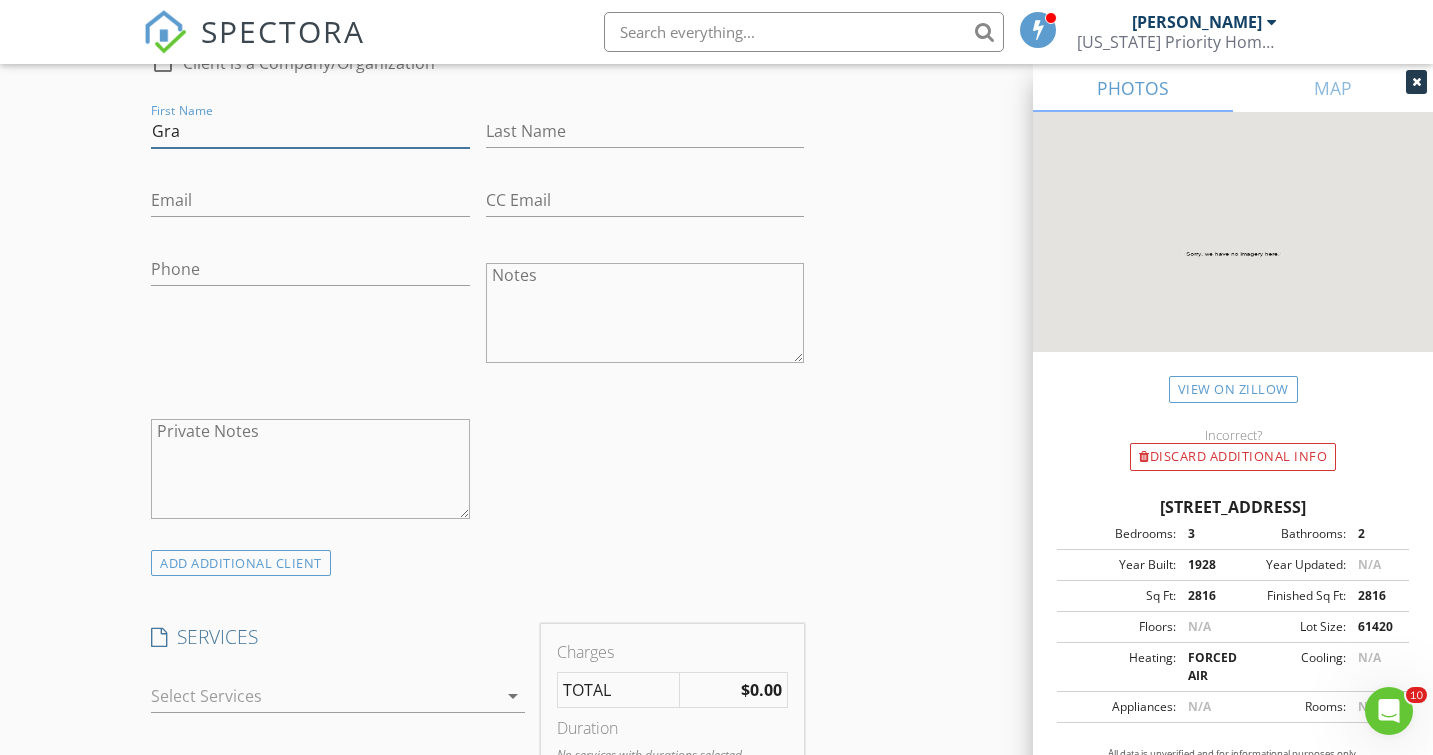 type on "Grant" 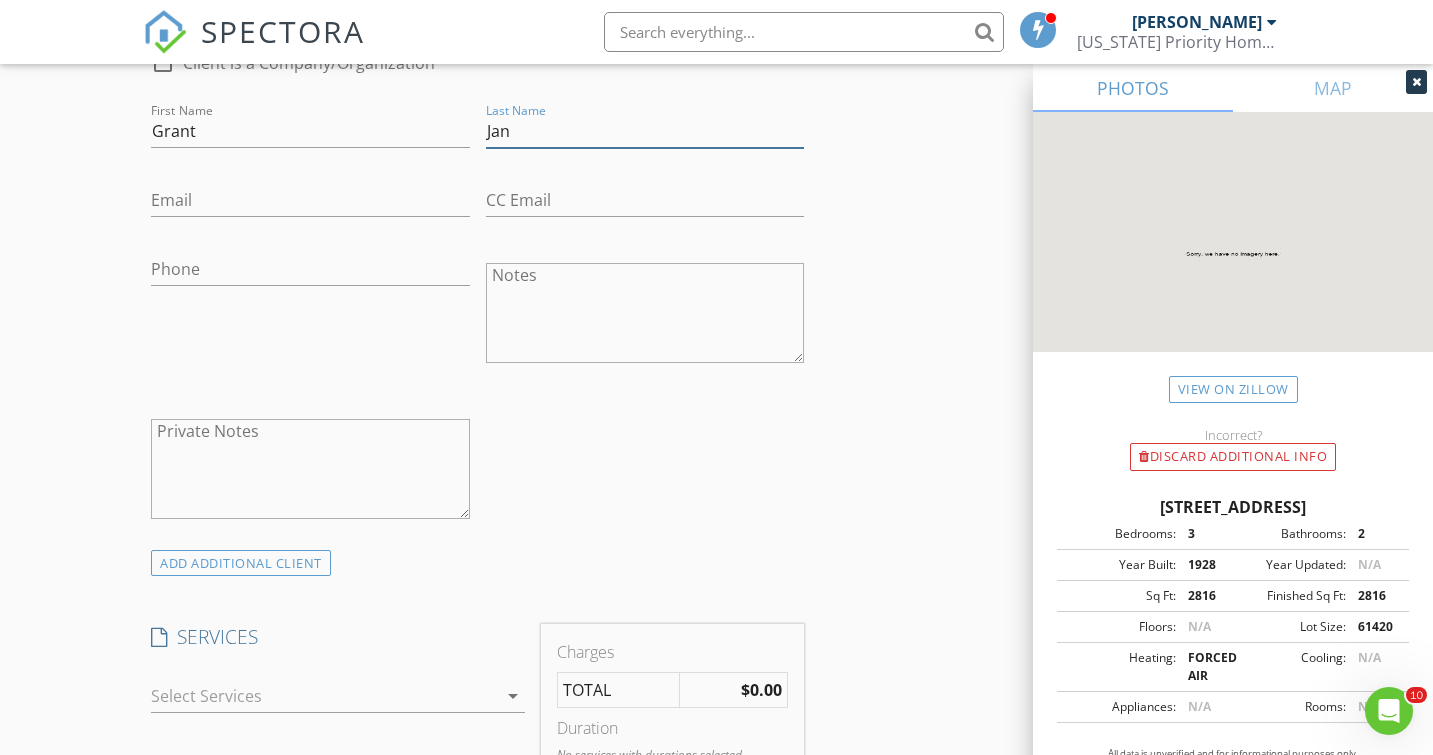type on "Jansen" 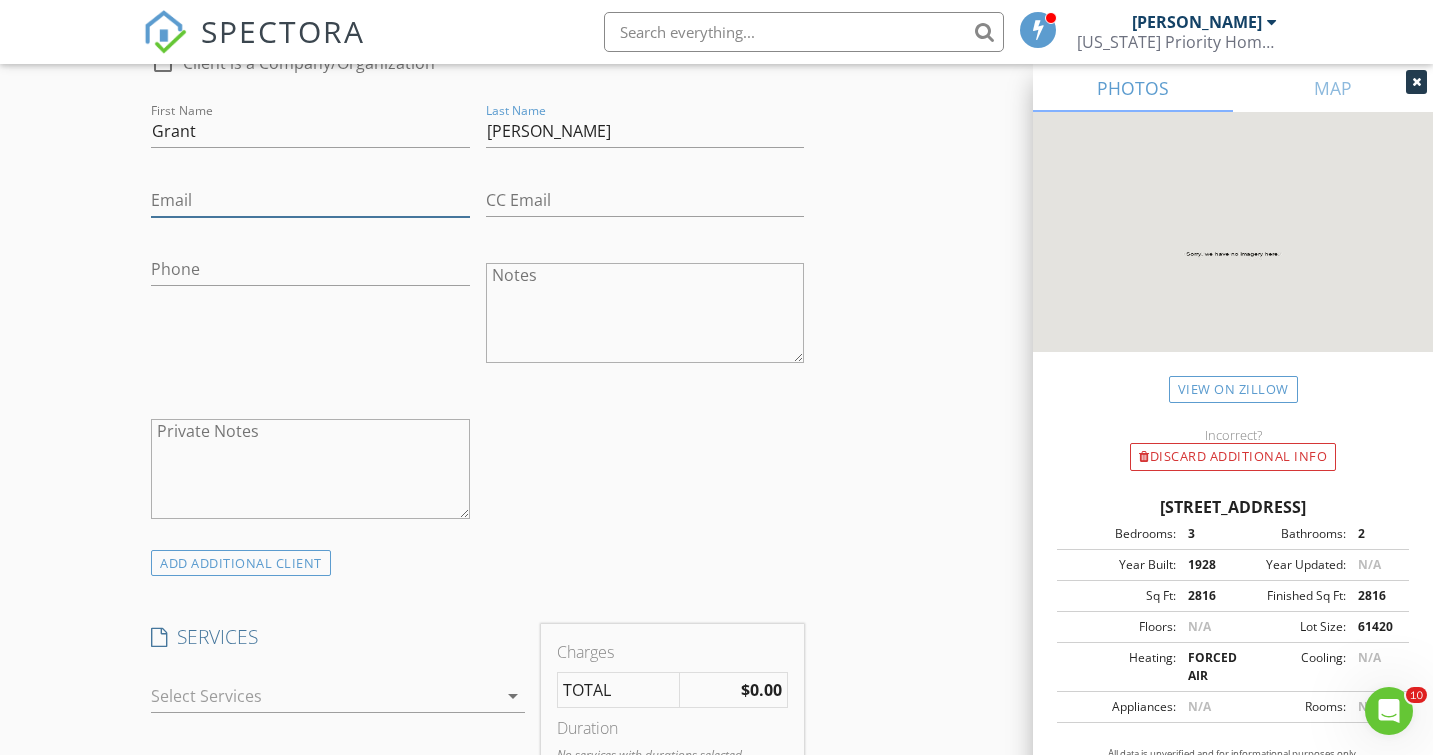 click on "Email" at bounding box center [310, 200] 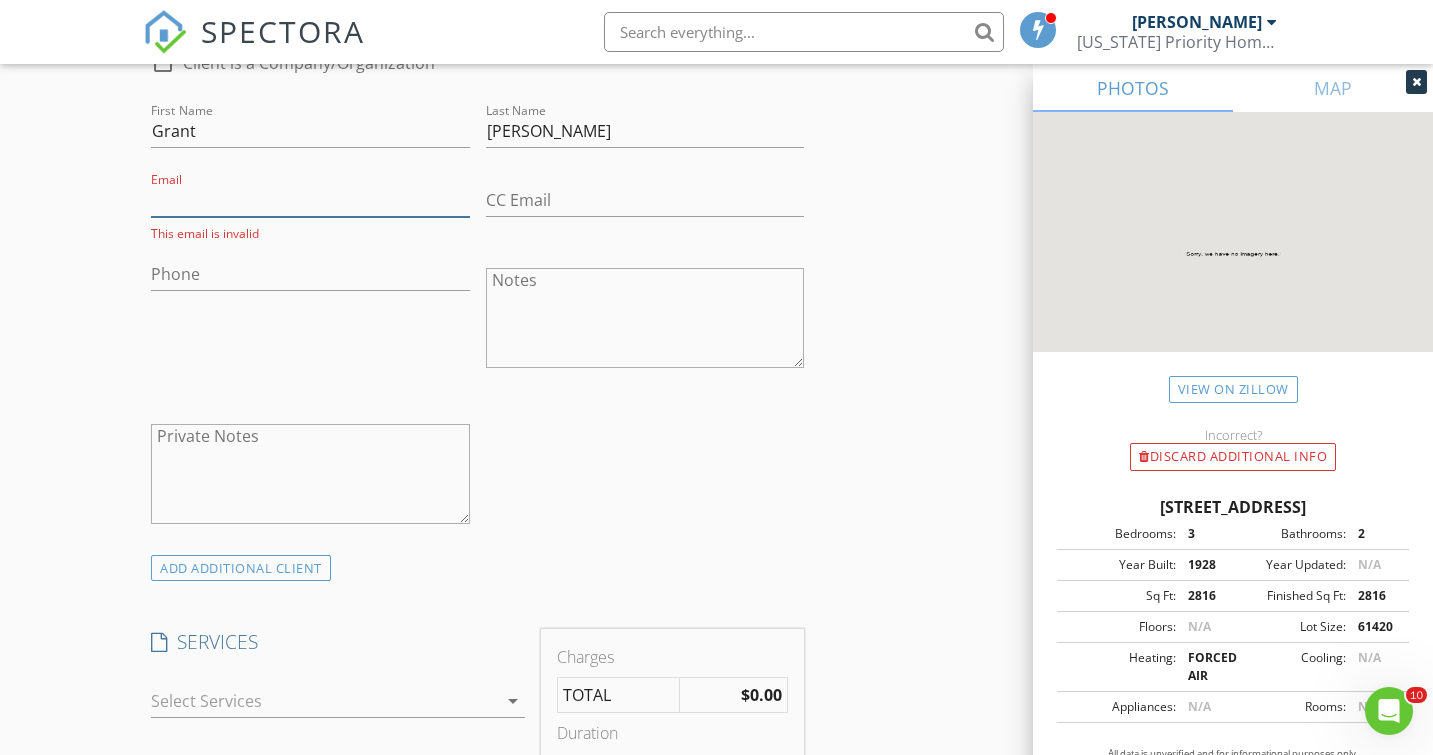 paste on ""grantjansen@comcast.net" <grantjansen@comcast.net>" 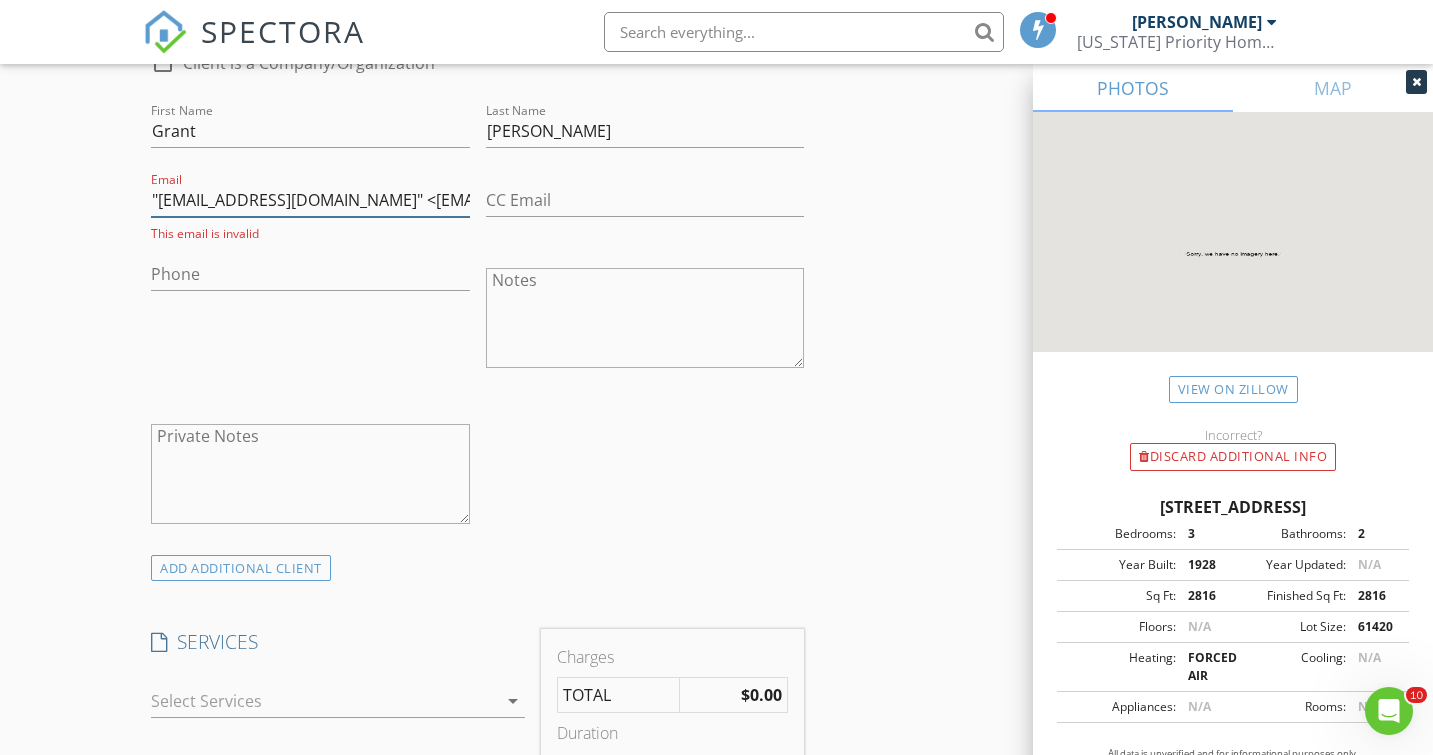 scroll, scrollTop: 0, scrollLeft: 105, axis: horizontal 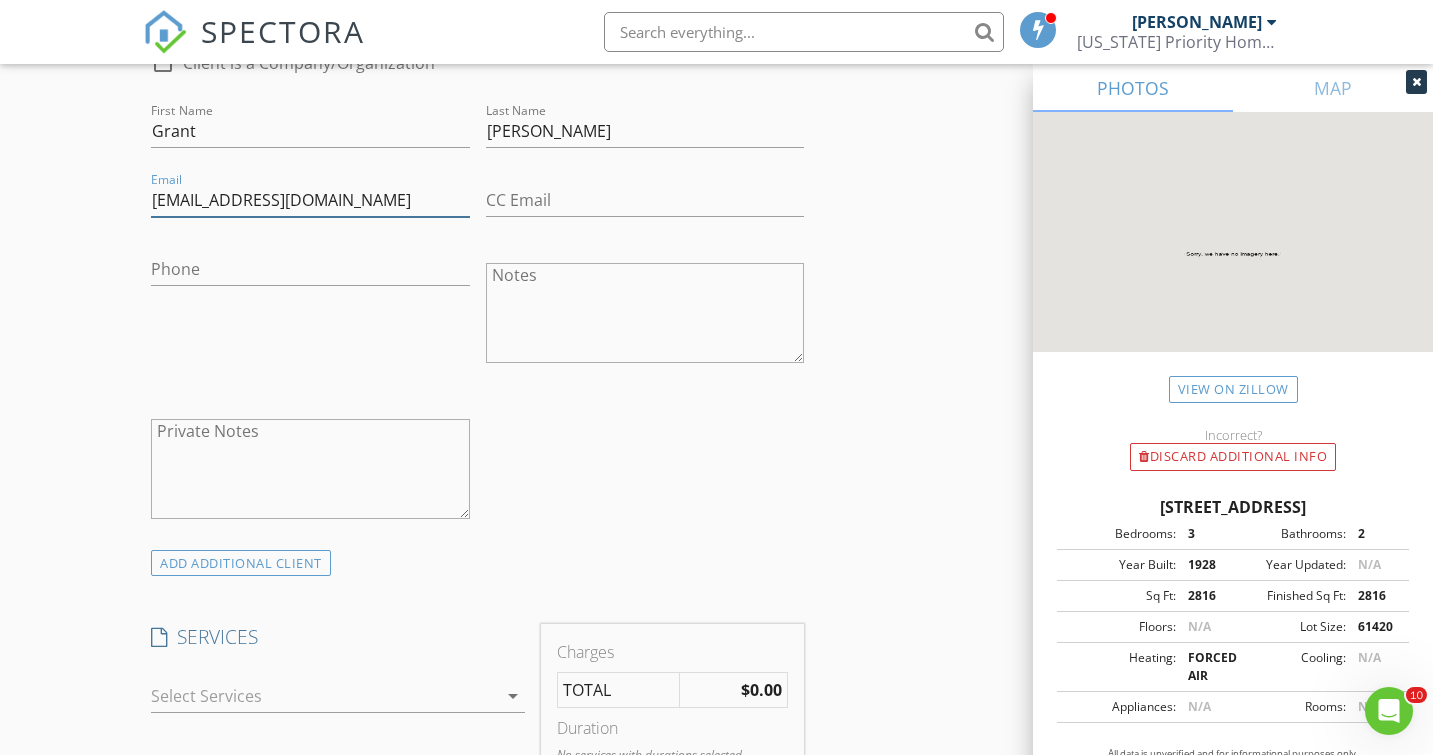 type on "[EMAIL_ADDRESS][DOMAIN_NAME]" 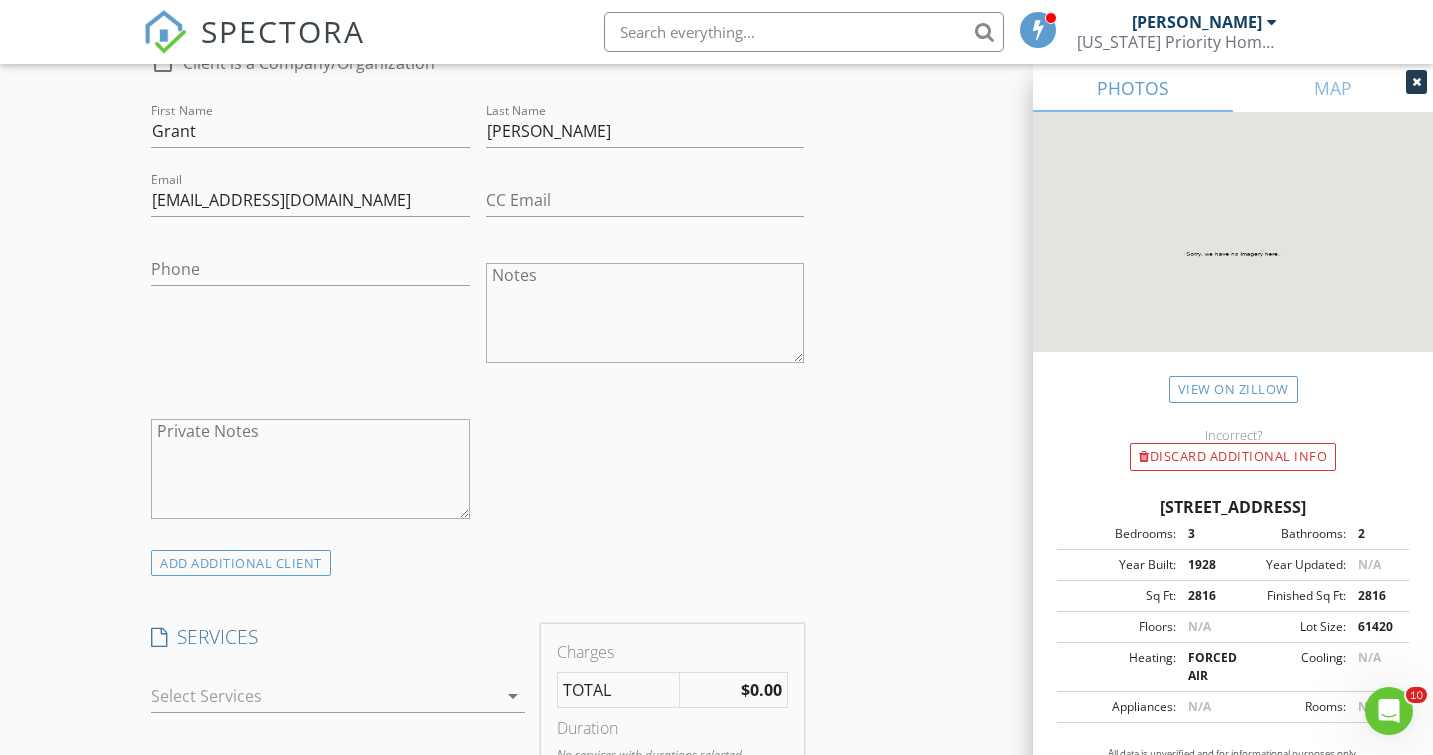click on "INSPECTOR(S)
check_box   Brian Baltazar   PRIMARY   Brian Baltazar arrow_drop_down   check_box_outline_blank Brian Baltazar specifically requested
Date/Time
07/13/2025 8:00 AM
Location
Address Search       Address 6009 W 28th St   Unit   City Greeley   State CO   Zip 80634   County Weld     Square Feet 2816   Year Built 1928   Foundation Basement arrow_drop_down     Brian Baltazar     79.7 miles     (2 hours)
client
check_box Enable Client CC email for this inspection   Client Search     check_box_outline_blank Client is a Company/Organization     First Name Grant   Last Name Jansen   Email grantjansen@comcast.net   CC Email   Phone           Notes   Private Notes
ADD ADDITIONAL client
SERVICES
check_box_outline_blank     Sewer line scope Denver Metro Area bundle" at bounding box center (716, 790) 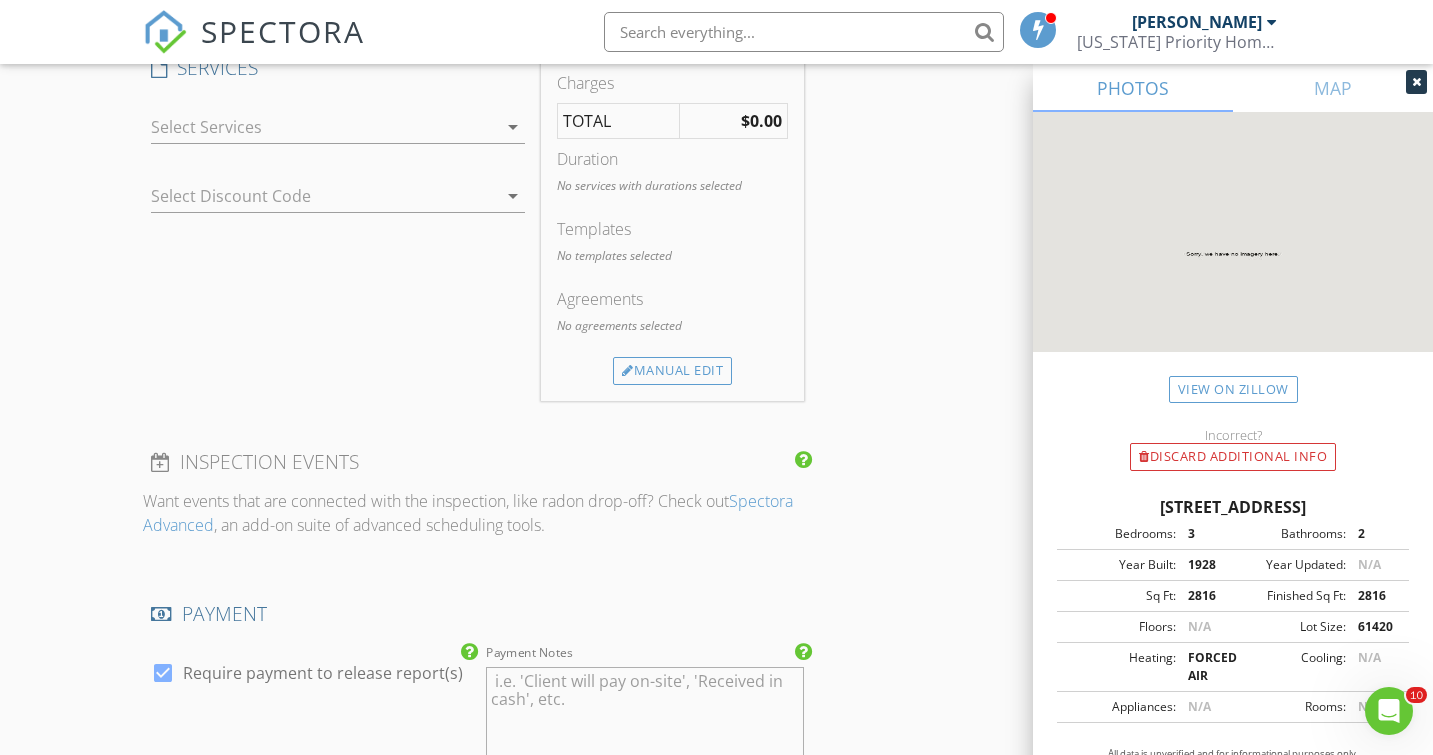 scroll, scrollTop: 1678, scrollLeft: 0, axis: vertical 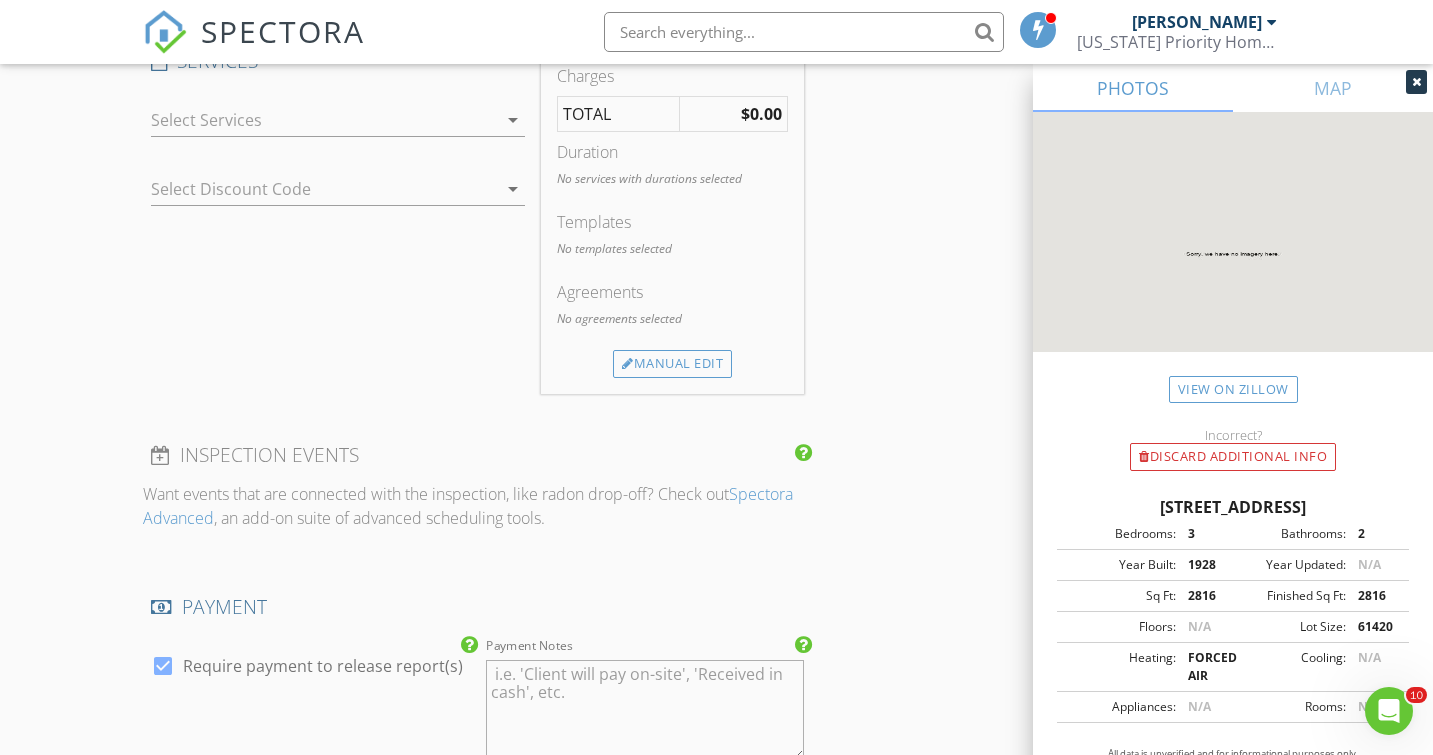 click at bounding box center [324, 120] 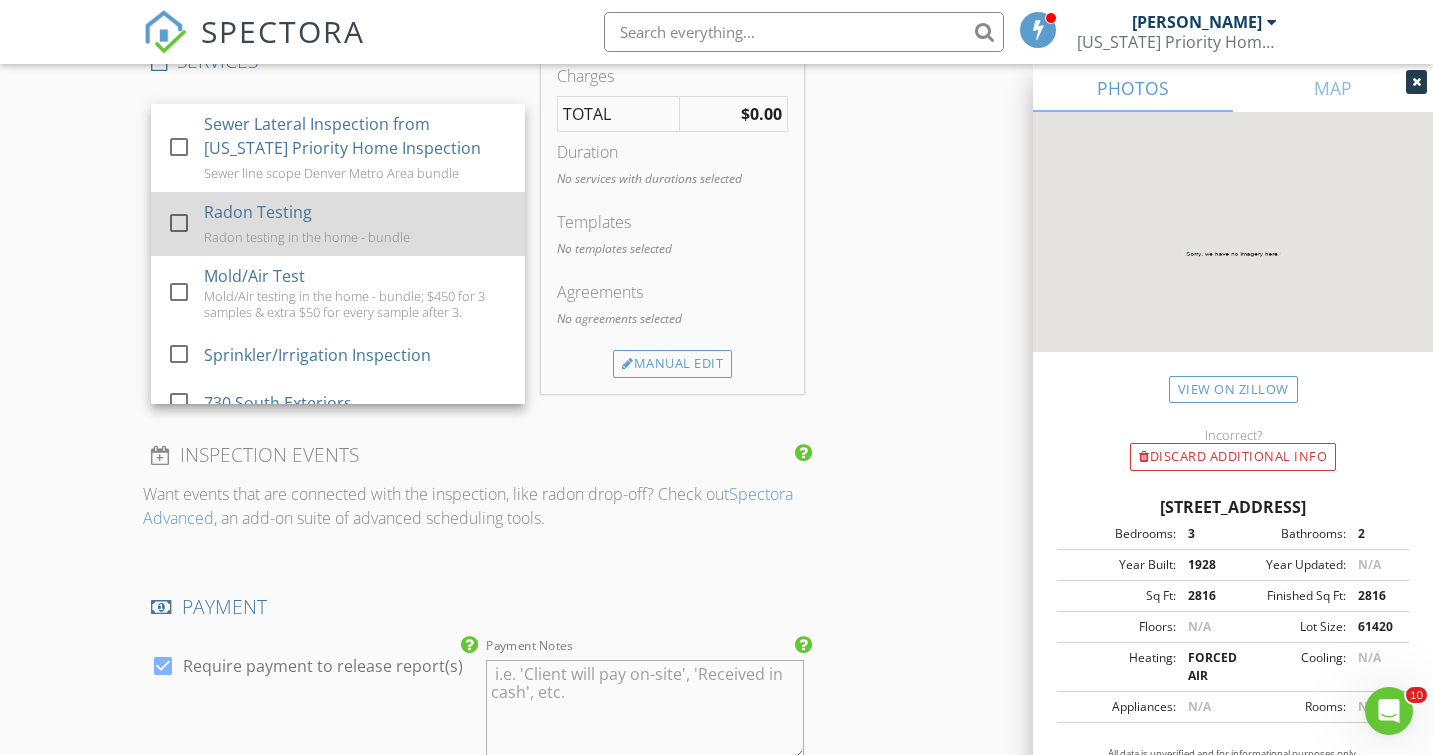 click on "Radon Testing" at bounding box center [258, 212] 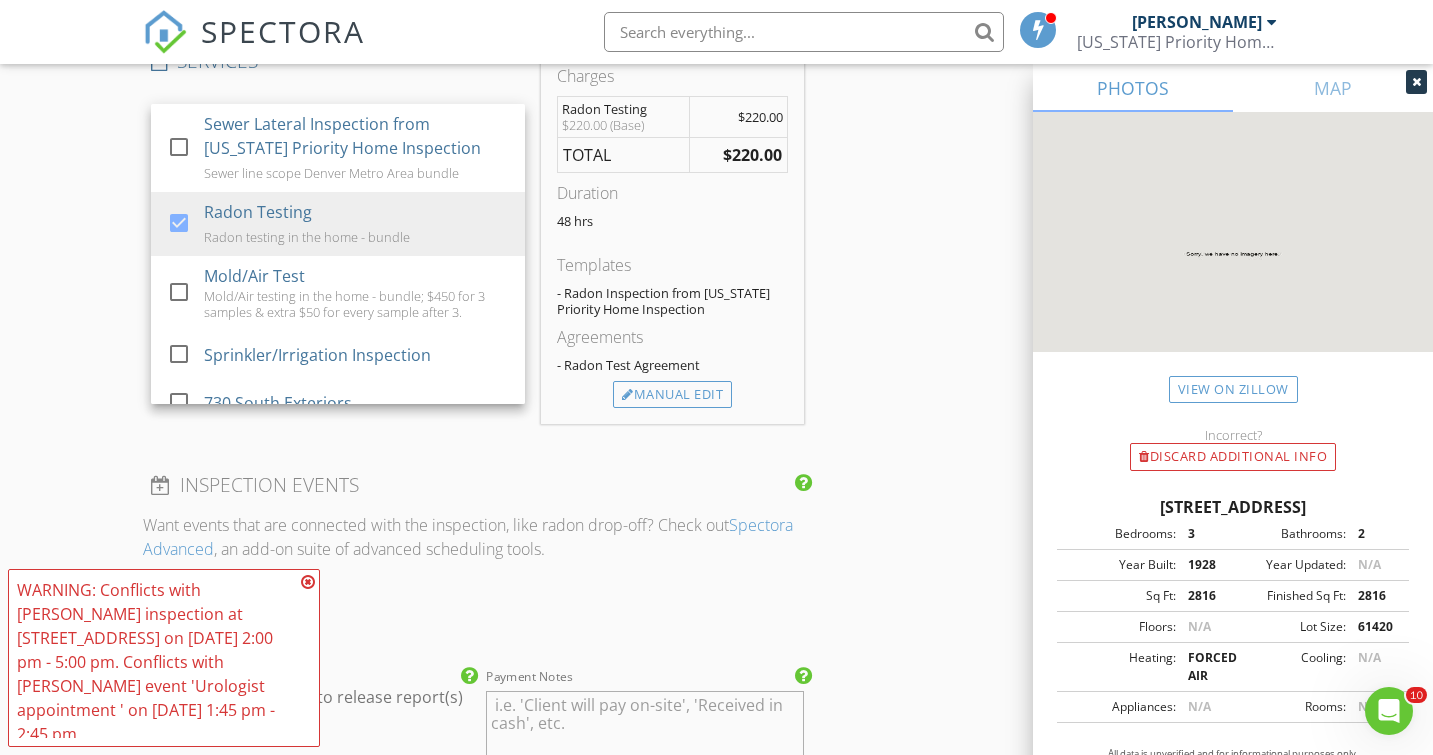 scroll, scrollTop: 166, scrollLeft: 0, axis: vertical 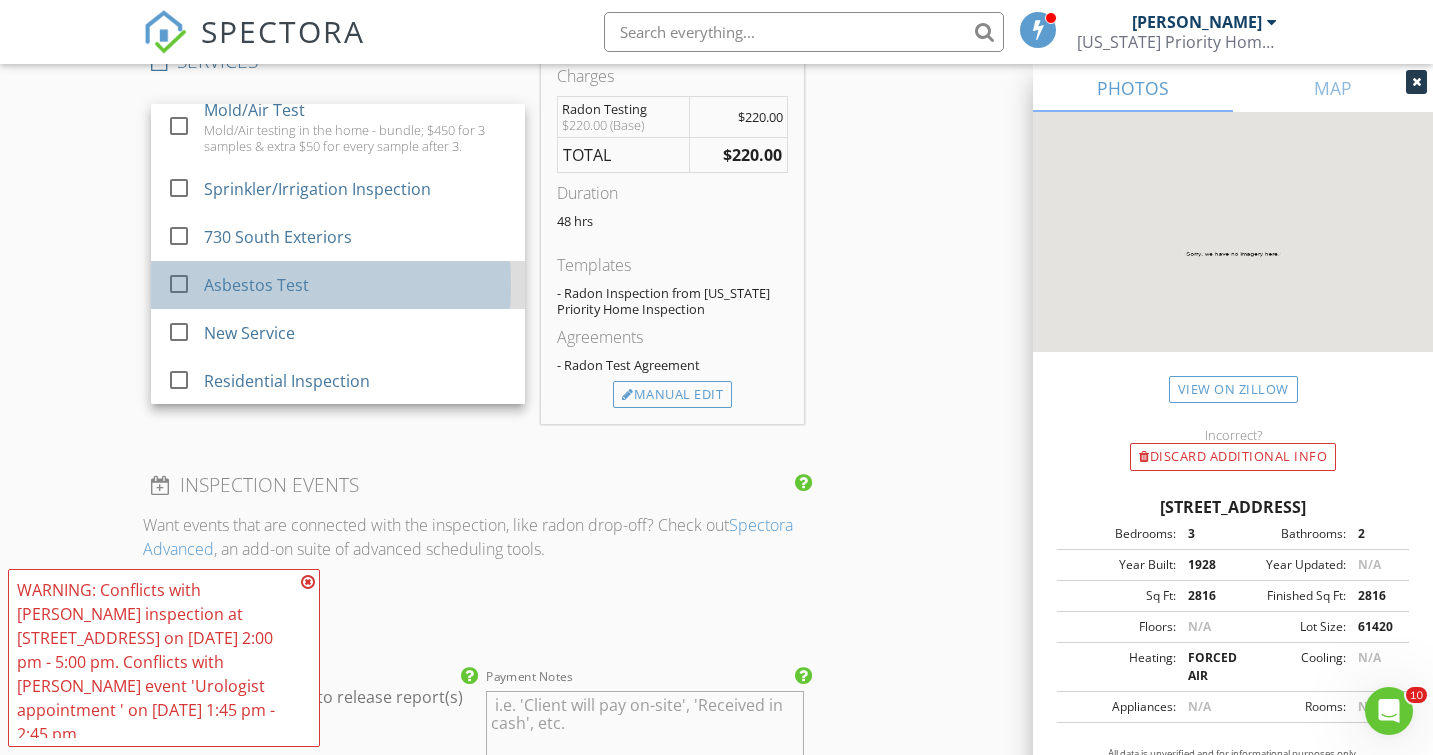click on "Asbestos Test" at bounding box center (357, 285) 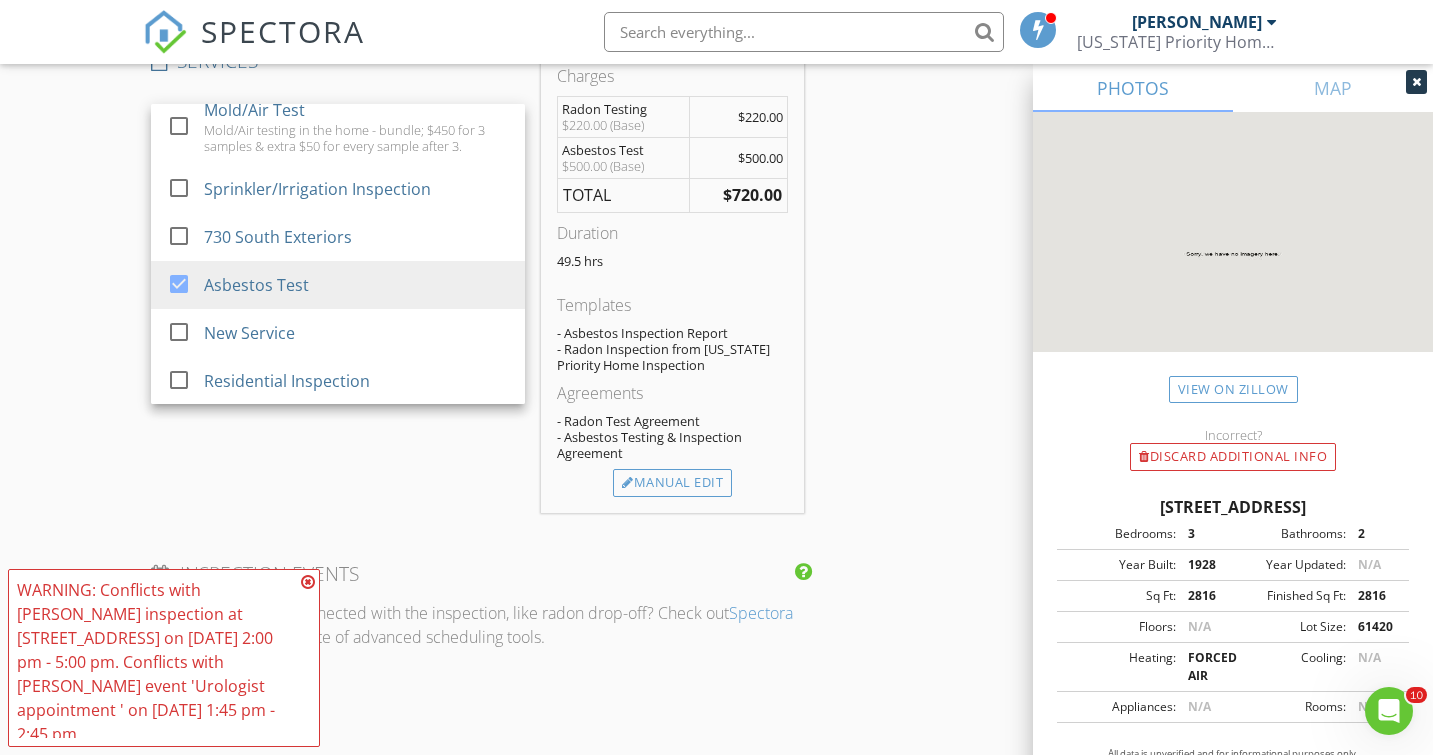 click at bounding box center [308, 582] 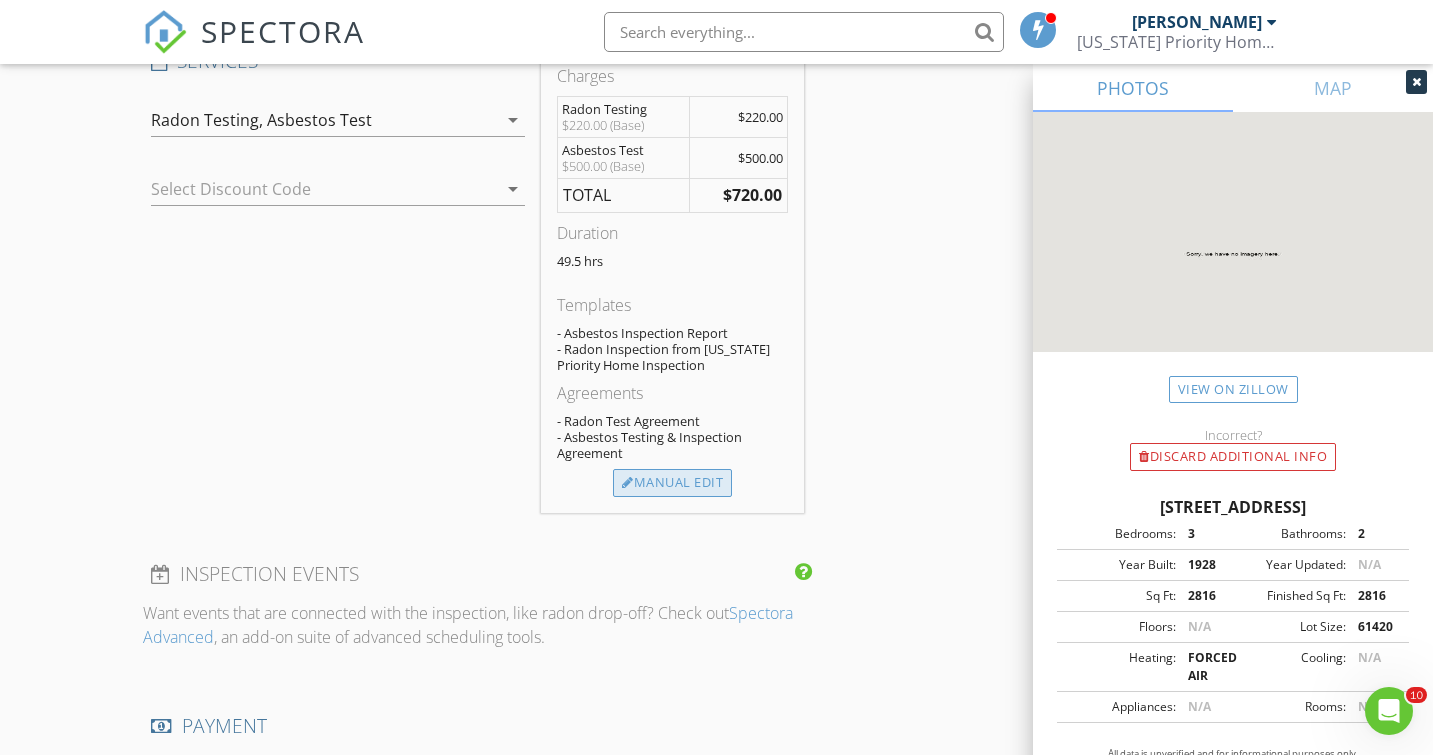 click on "Manual Edit" at bounding box center [672, 483] 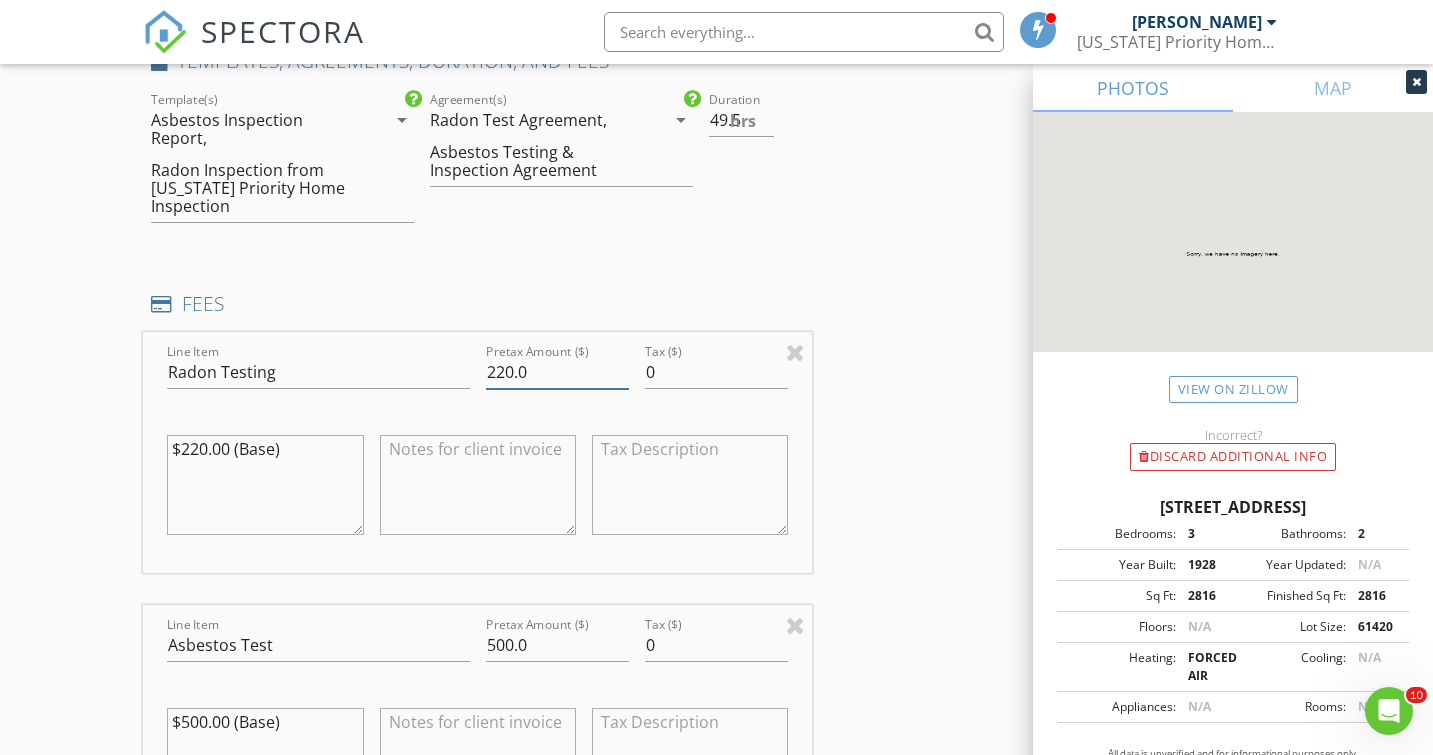 click on "220.0" at bounding box center [557, 372] 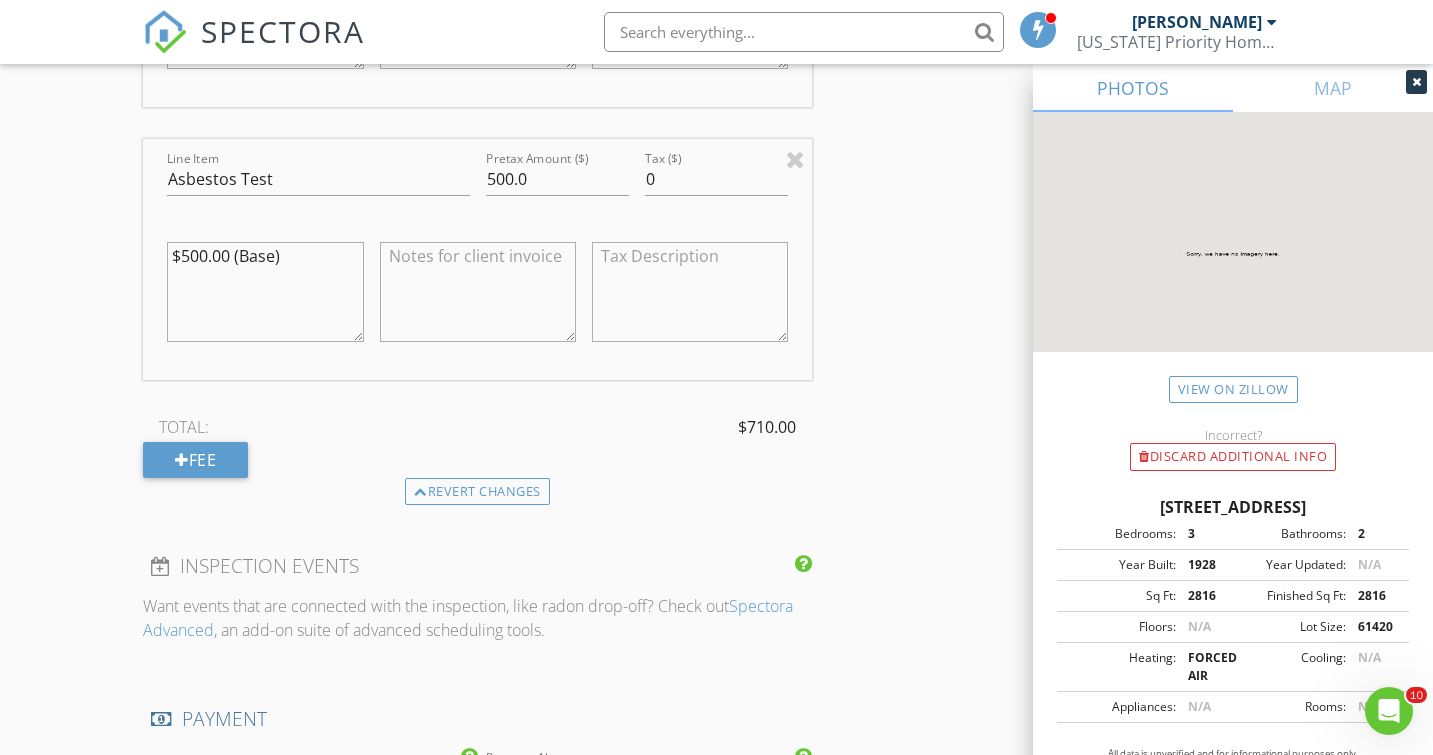 scroll, scrollTop: 2130, scrollLeft: 0, axis: vertical 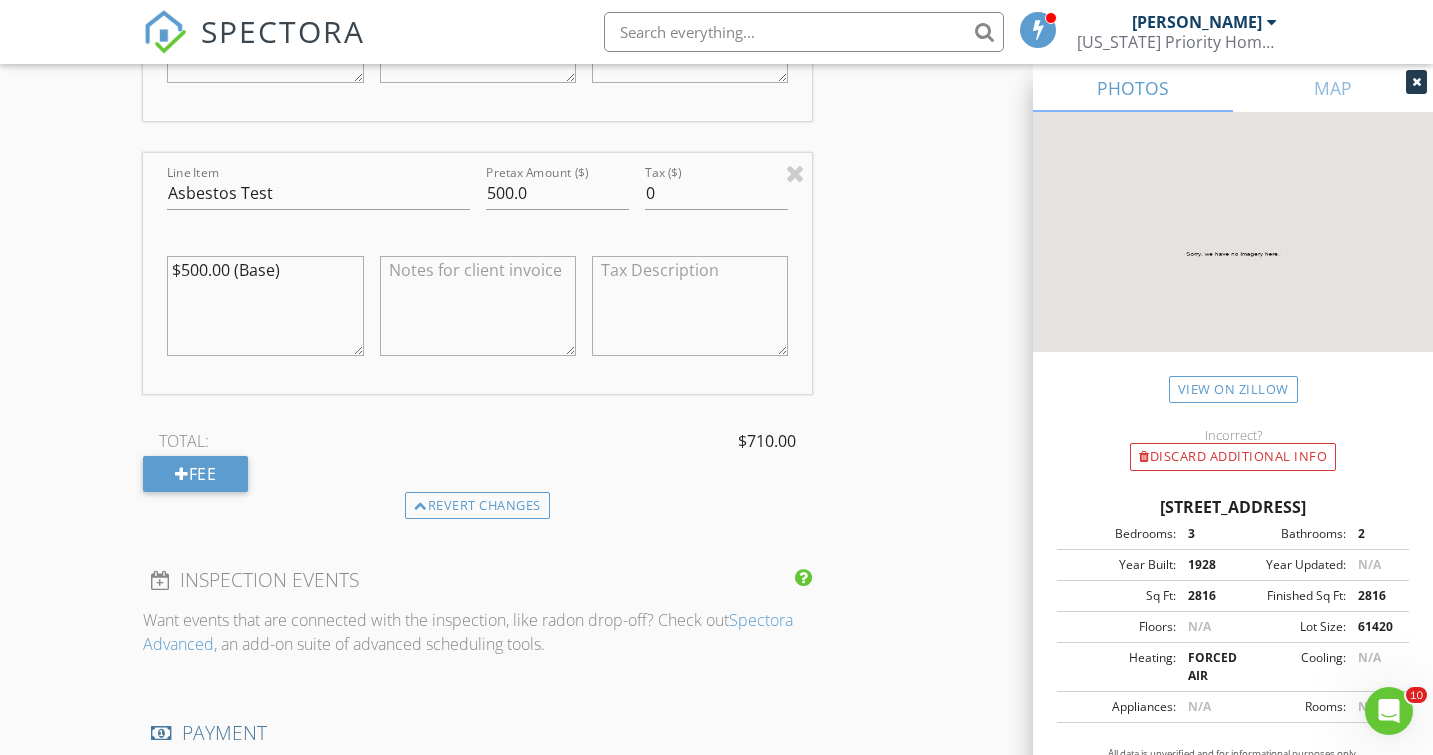 type on "210.0" 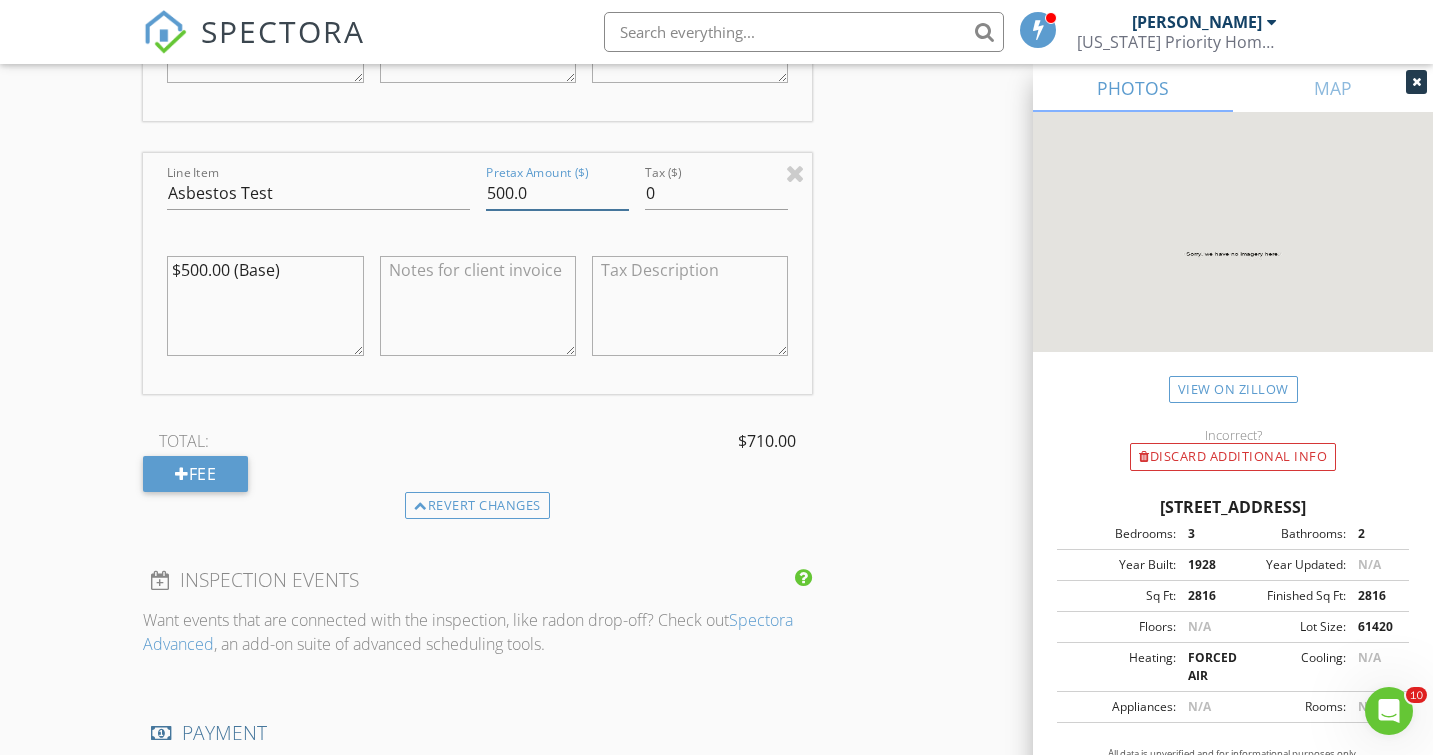drag, startPoint x: 490, startPoint y: 171, endPoint x: 500, endPoint y: 172, distance: 10.049875 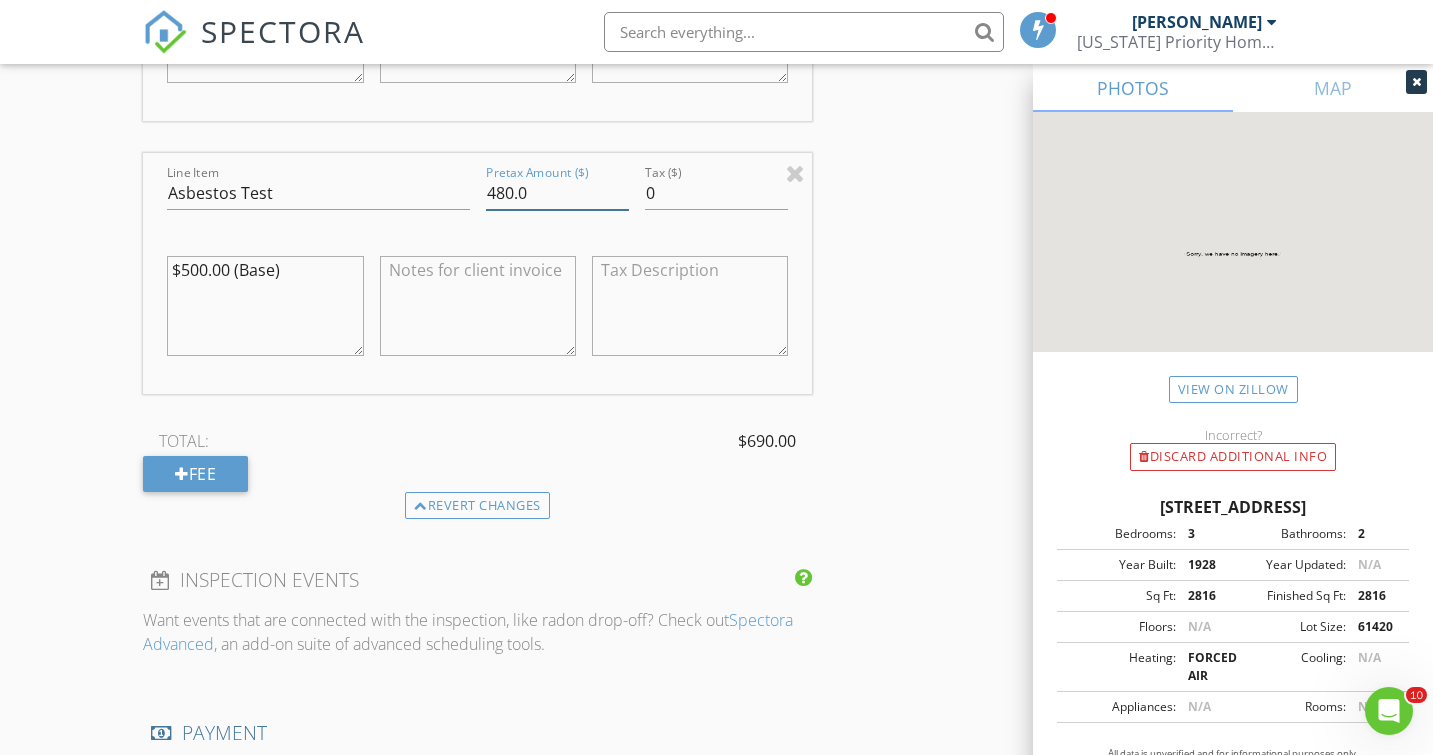 type on "480.0" 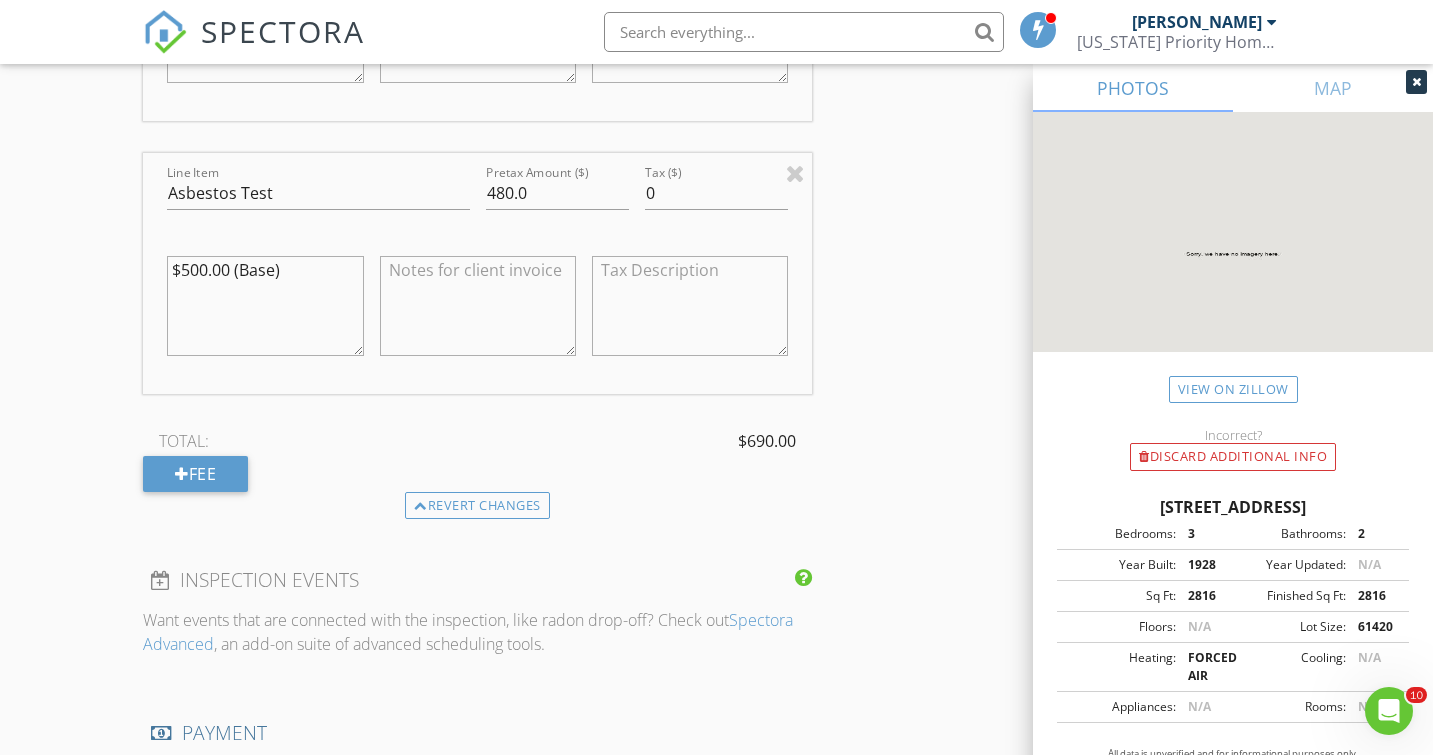click on "INSPECTOR(S)
check_box   Brian Baltazar   PRIMARY   Brian Baltazar arrow_drop_down   check_box_outline_blank Brian Baltazar specifically requested
Date/Time
07/13/2025 8:00 AM
Location
Address Search       Address 6009 W 28th St   Unit   City Greeley   State CO   Zip 80634   County Weld     Square Feet 2816   Year Built 1928   Foundation Basement arrow_drop_down     Brian Baltazar     79.7 miles     (2 hours)
client
check_box Enable Client CC email for this inspection   Client Search     check_box_outline_blank Client is a Company/Organization     First Name Grant   Last Name Jansen   Email grantjansen@comcast.net   CC Email   Phone           Notes   Private Notes
ADD ADDITIONAL client
SERVICES
check_box_outline_blank     Sewer line scope Denver Metro Area bundle check_box" at bounding box center (716, 51) 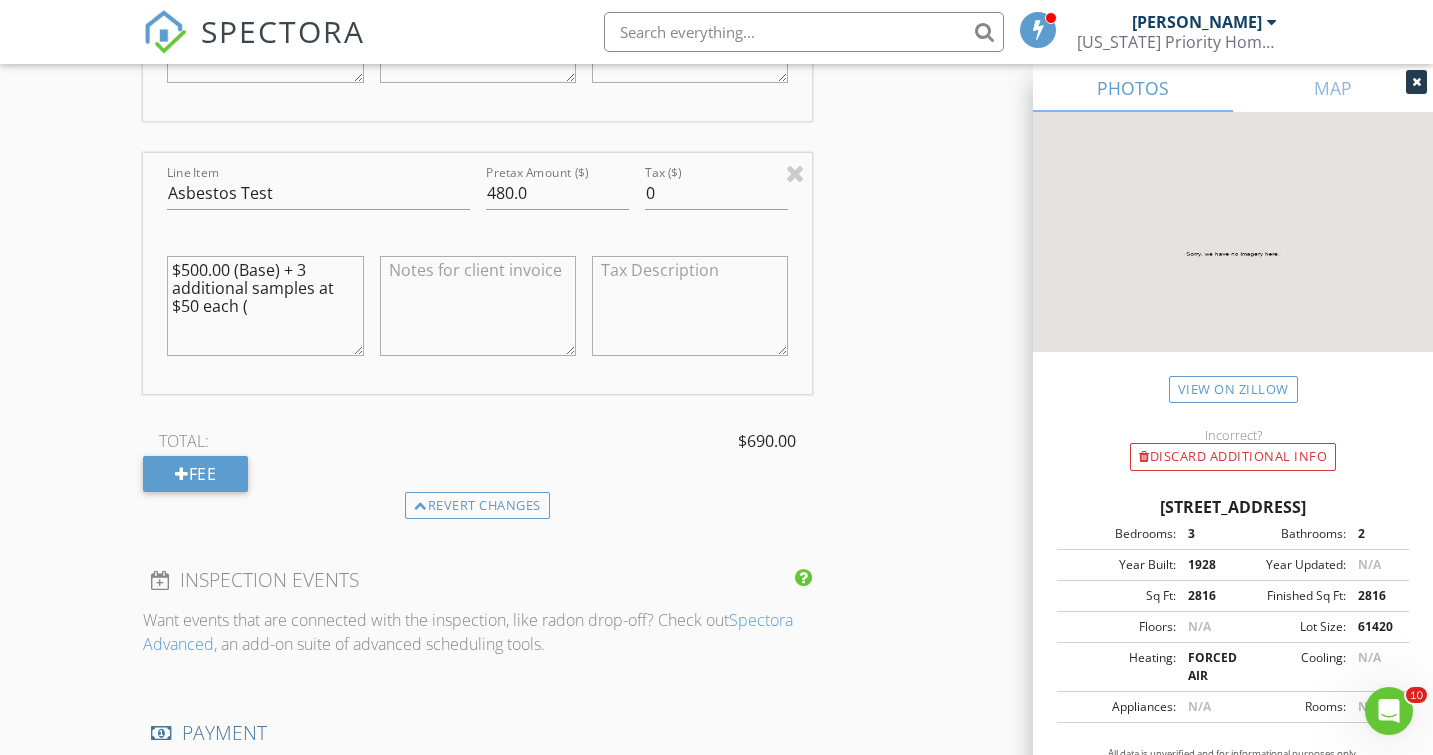 drag, startPoint x: 199, startPoint y: 246, endPoint x: 185, endPoint y: 250, distance: 14.56022 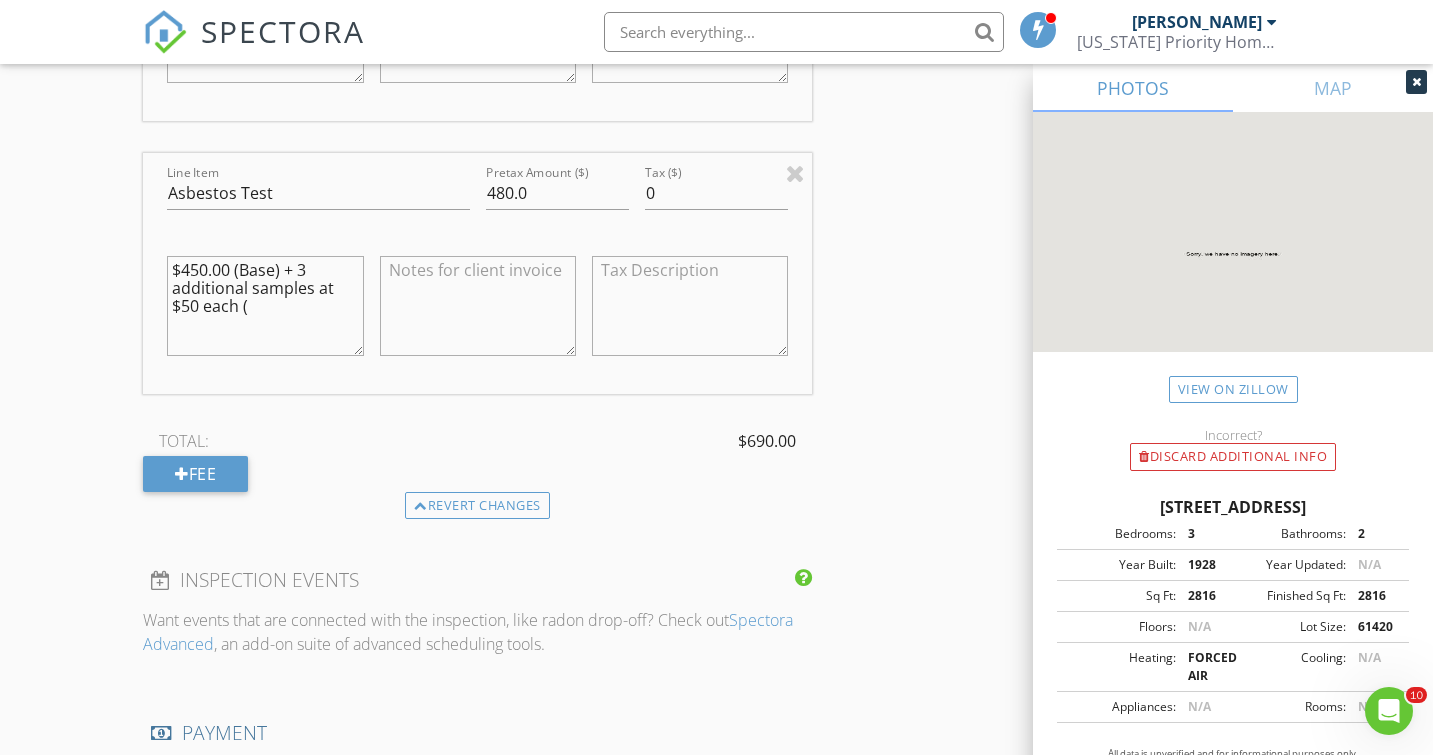 click on "$450.00 (Base) + 3 additional samples at $50 each (" at bounding box center [265, 306] 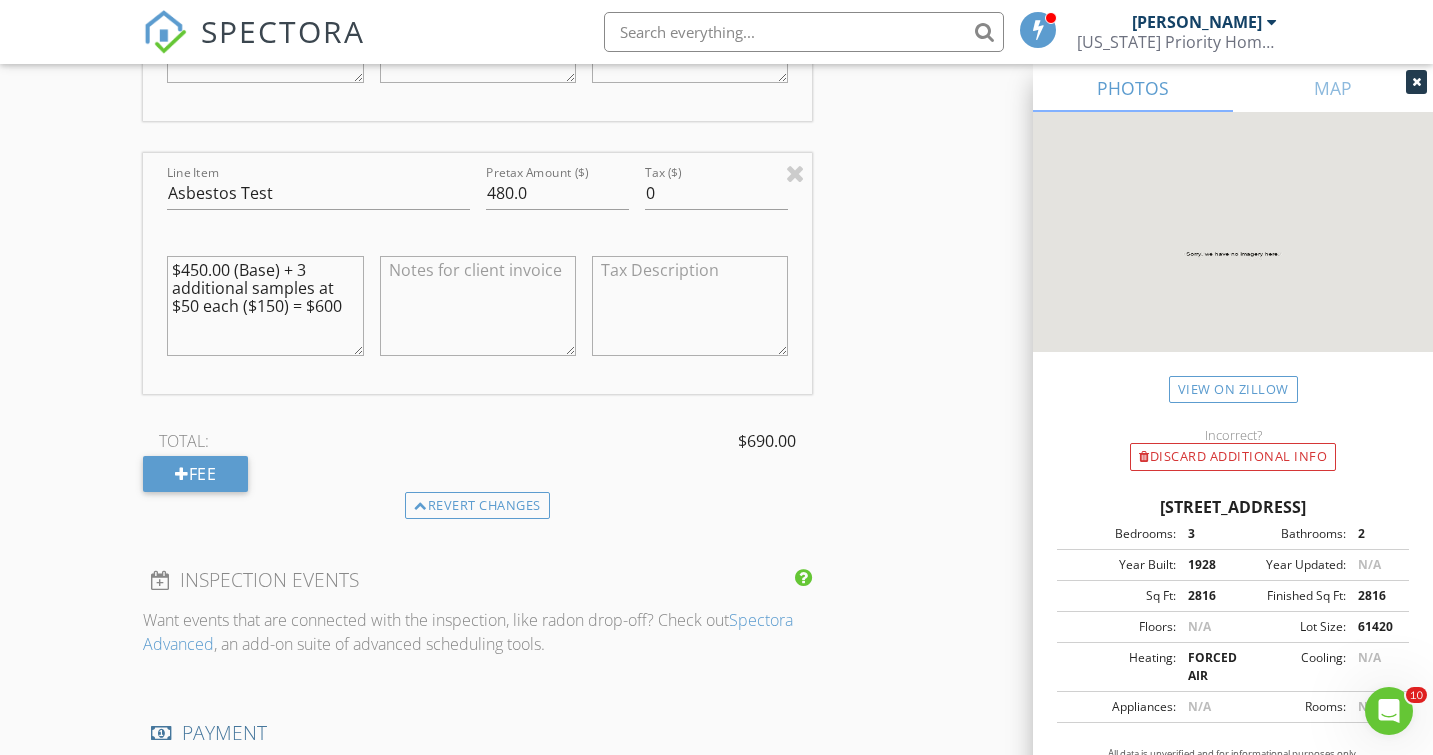 type on "$450.00 (Base) + 3 additional samples at $50 each ($150) = $600" 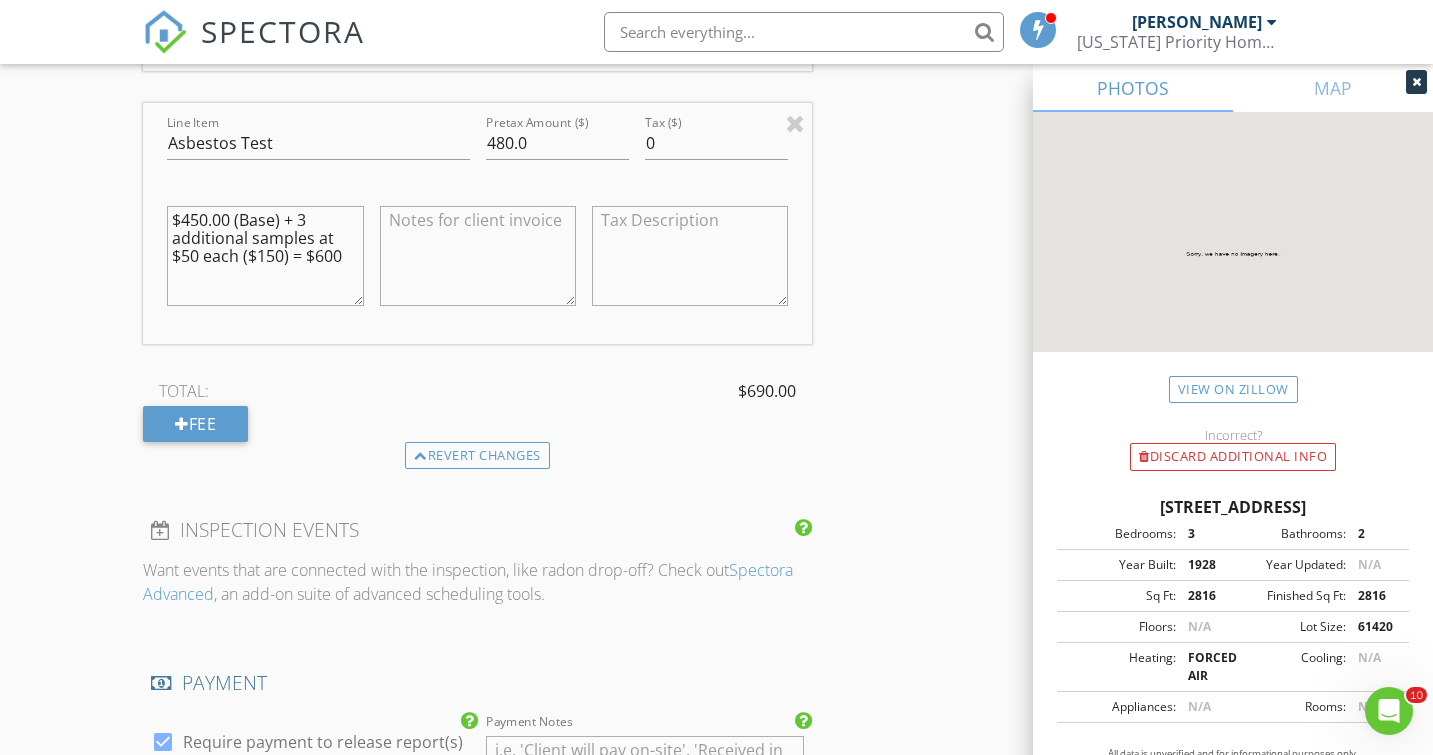 scroll, scrollTop: 2175, scrollLeft: 0, axis: vertical 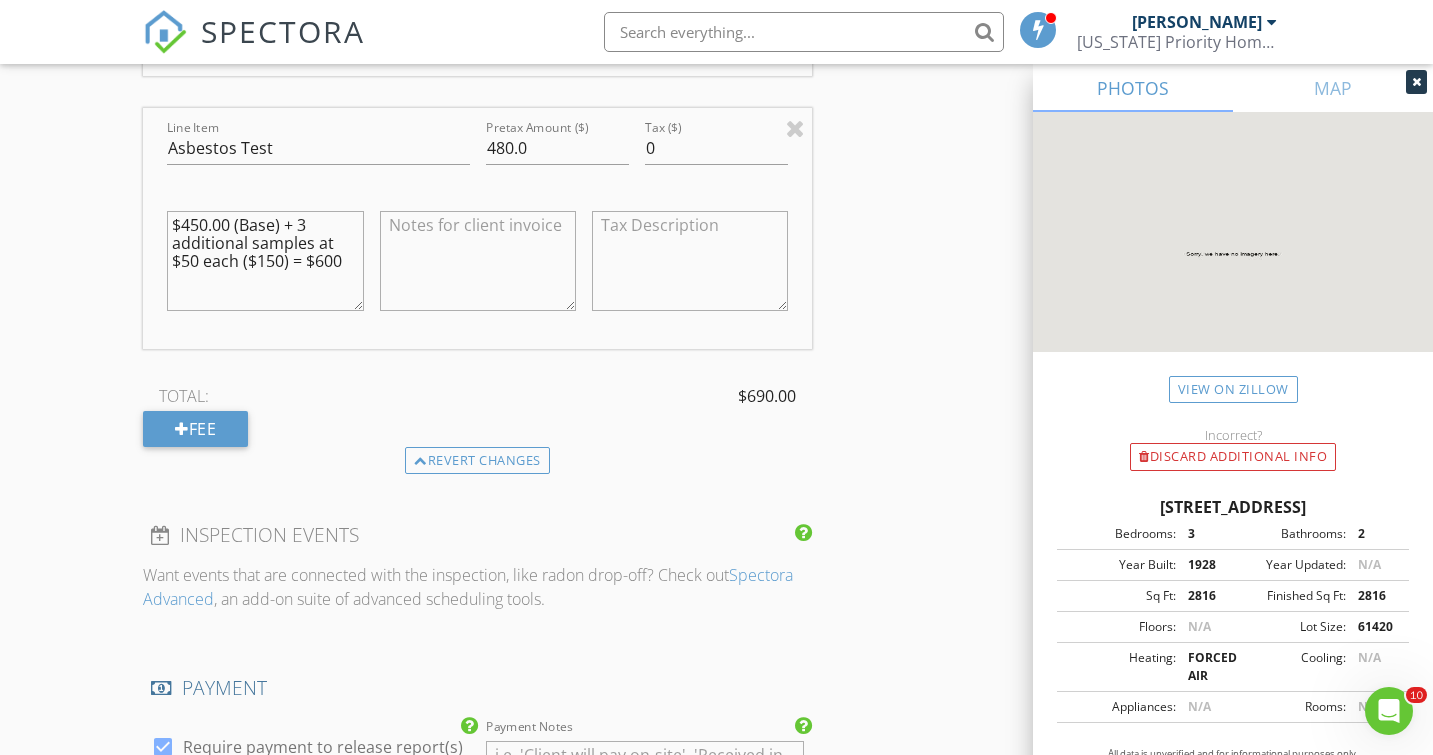 click on "INSPECTOR(S)
check_box   Brian Baltazar   PRIMARY   Brian Baltazar arrow_drop_down   check_box_outline_blank Brian Baltazar specifically requested
Date/Time
07/13/2025 8:00 AM
Location
Address Search       Address 6009 W 28th St   Unit   City Greeley   State CO   Zip 80634   County Weld     Square Feet 2816   Year Built 1928   Foundation Basement arrow_drop_down     Brian Baltazar     79.7 miles     (2 hours)
client
check_box Enable Client CC email for this inspection   Client Search     check_box_outline_blank Client is a Company/Organization     First Name Grant   Last Name Jansen   Email grantjansen@comcast.net   CC Email   Phone           Notes   Private Notes
ADD ADDITIONAL client
SERVICES
check_box_outline_blank     Sewer line scope Denver Metro Area bundle check_box" at bounding box center [716, 6] 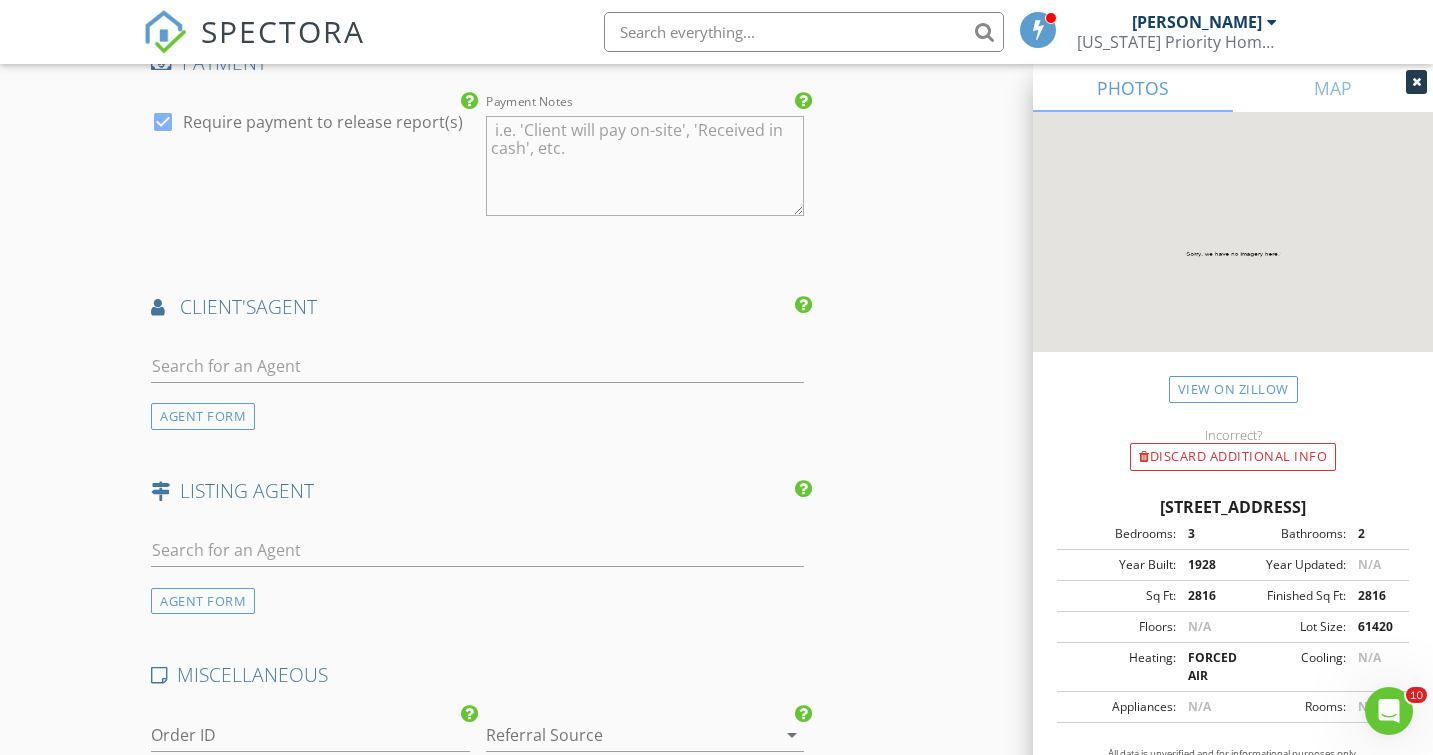 scroll, scrollTop: 2895, scrollLeft: 0, axis: vertical 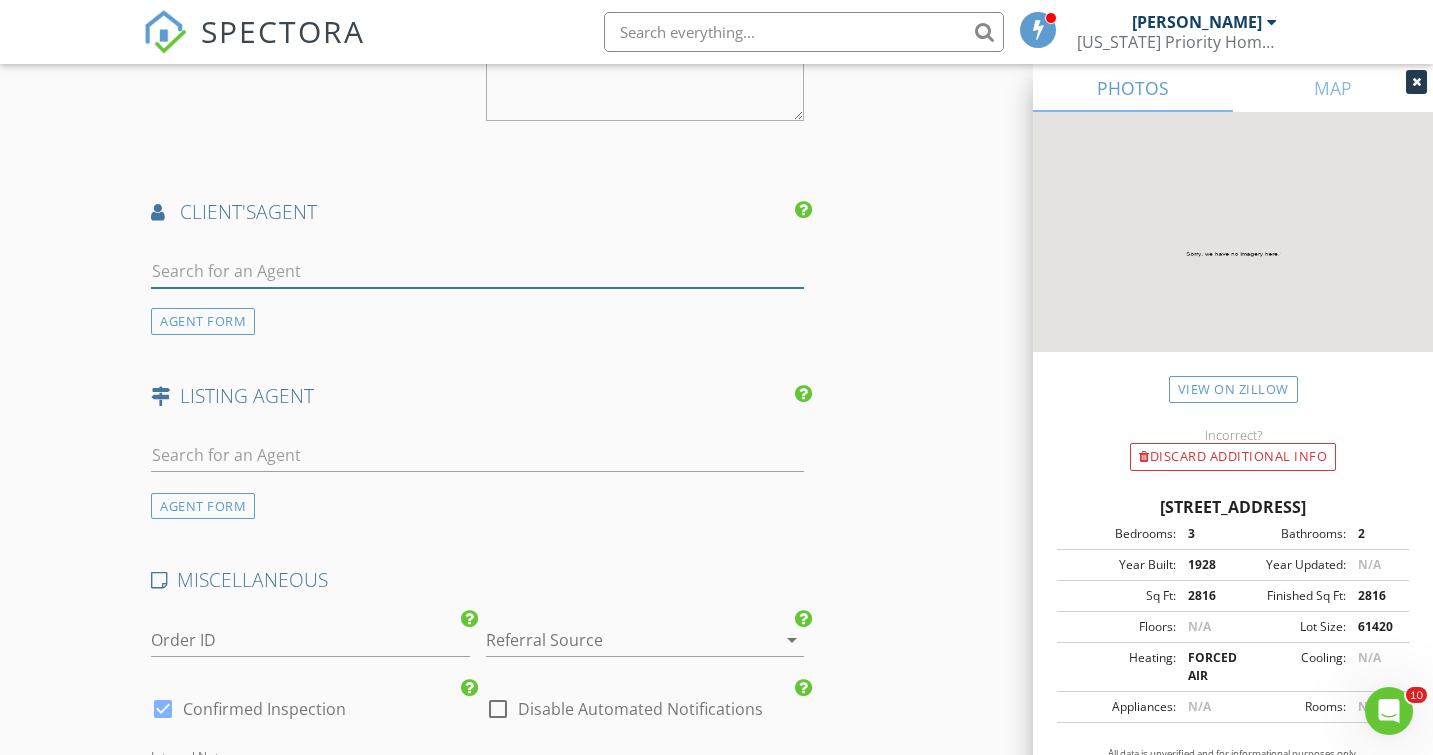 click at bounding box center [477, 271] 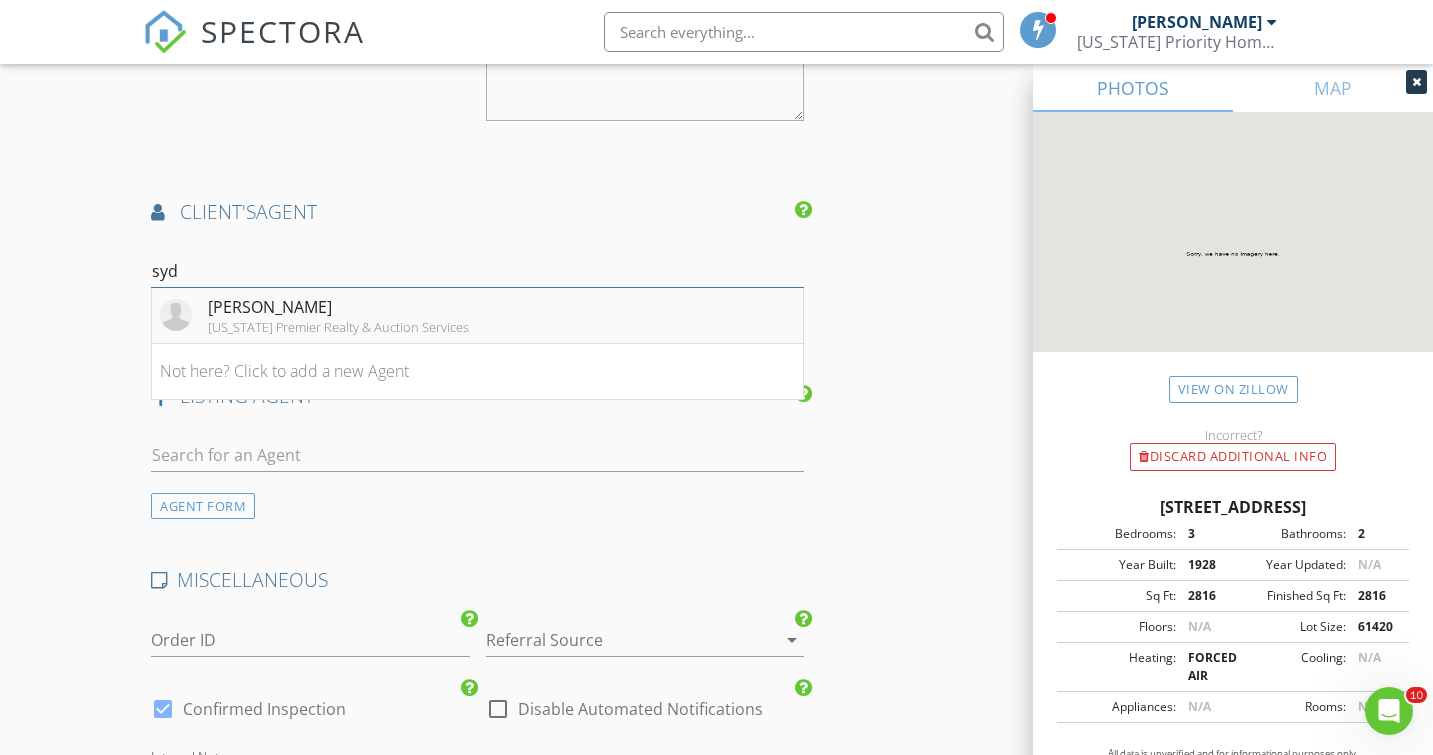 type on "syd" 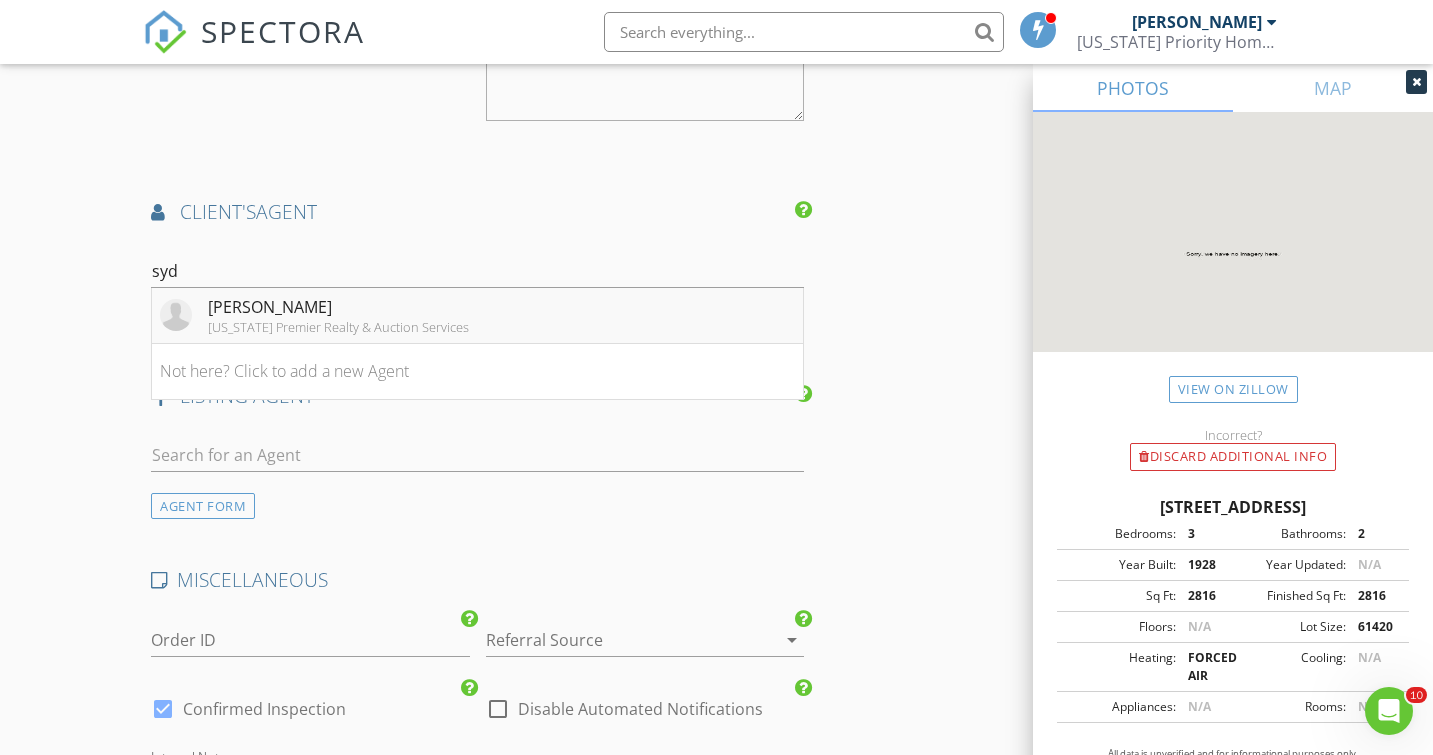 click on "[PERSON_NAME]" at bounding box center [338, 307] 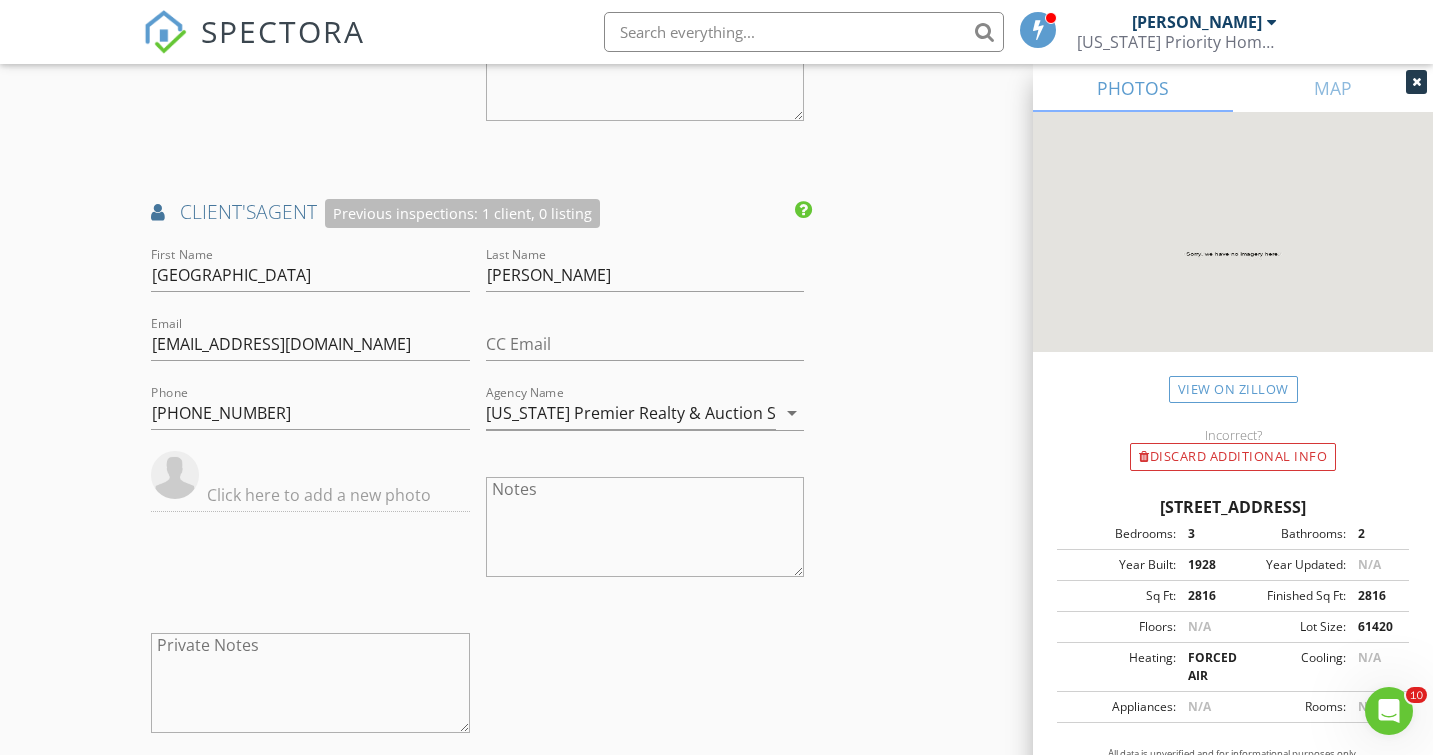 click on "INSPECTOR(S)
check_box   Brian Baltazar   PRIMARY   Brian Baltazar arrow_drop_down   check_box_outline_blank Brian Baltazar specifically requested
Date/Time
07/13/2025 8:00 AM
Location
Address Search       Address 6009 W 28th St   Unit   City Greeley   State CO   Zip 80634   County Weld     Square Feet 2816   Year Built 1928   Foundation Basement arrow_drop_down     Brian Baltazar     79.7 miles     (2 hours)
client
check_box Enable Client CC email for this inspection   Client Search     check_box_outline_blank Client is a Company/Organization     First Name Grant   Last Name Jansen   Email grantjansen@comcast.net   CC Email   Phone           Notes   Private Notes
ADD ADDITIONAL client
SERVICES
check_box_outline_blank     Sewer line scope Denver Metro Area bundle check_box" at bounding box center (716, -487) 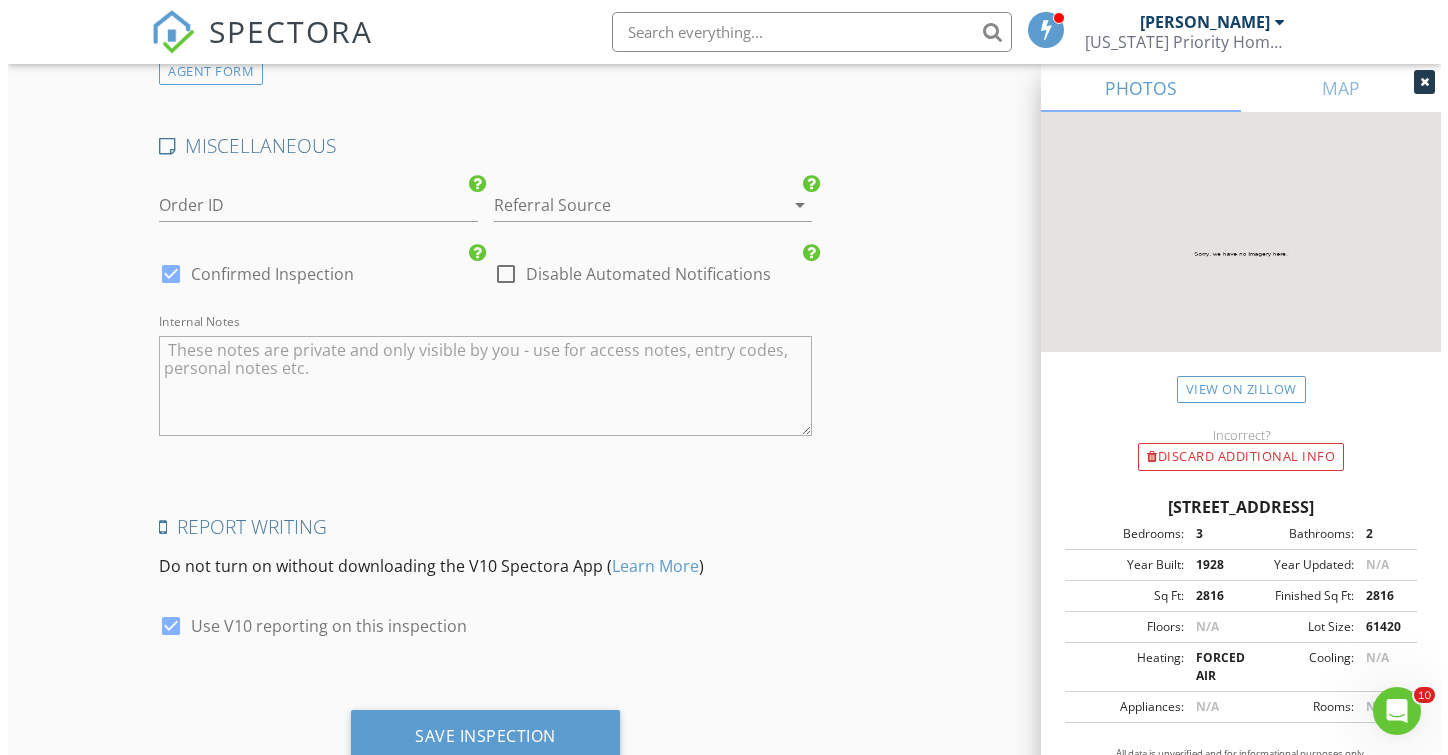 scroll, scrollTop: 3838, scrollLeft: 0, axis: vertical 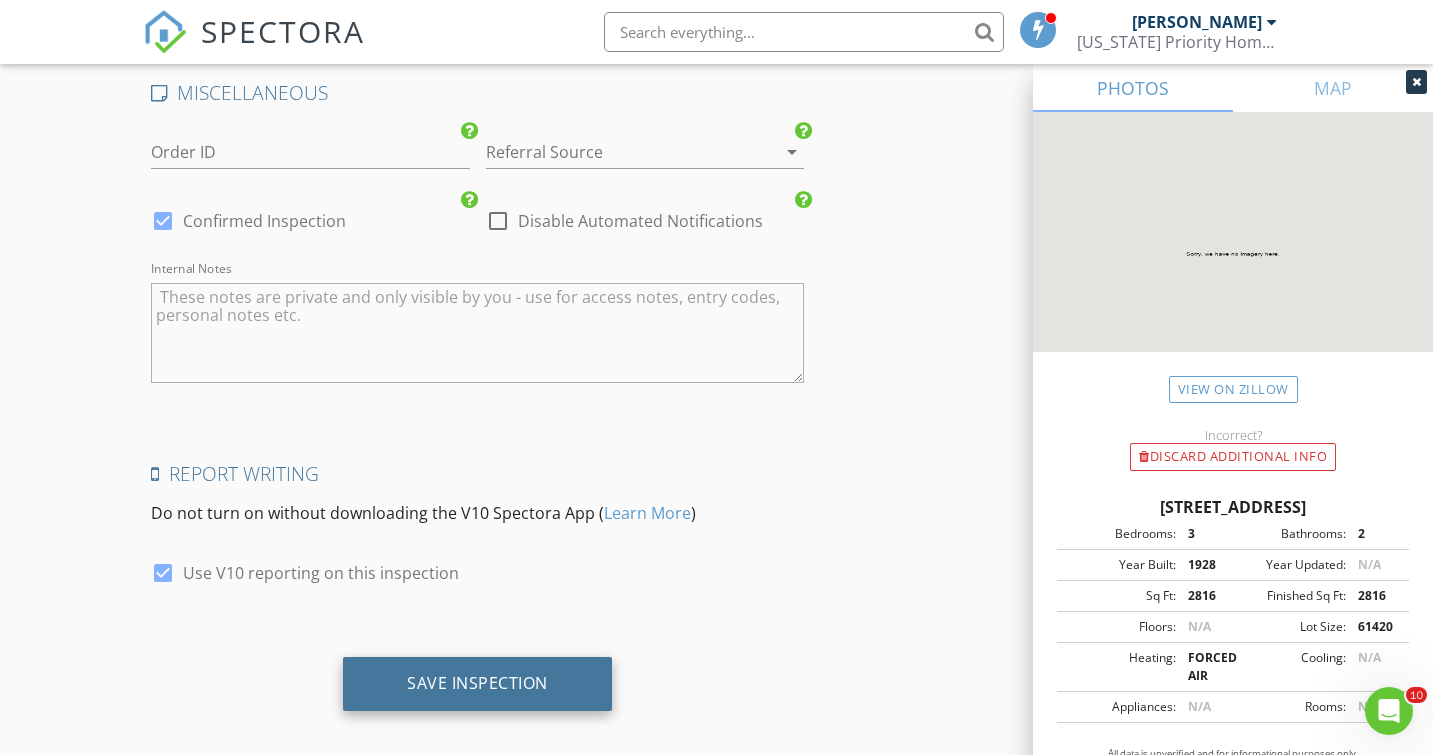 click on "Save Inspection" at bounding box center (477, 684) 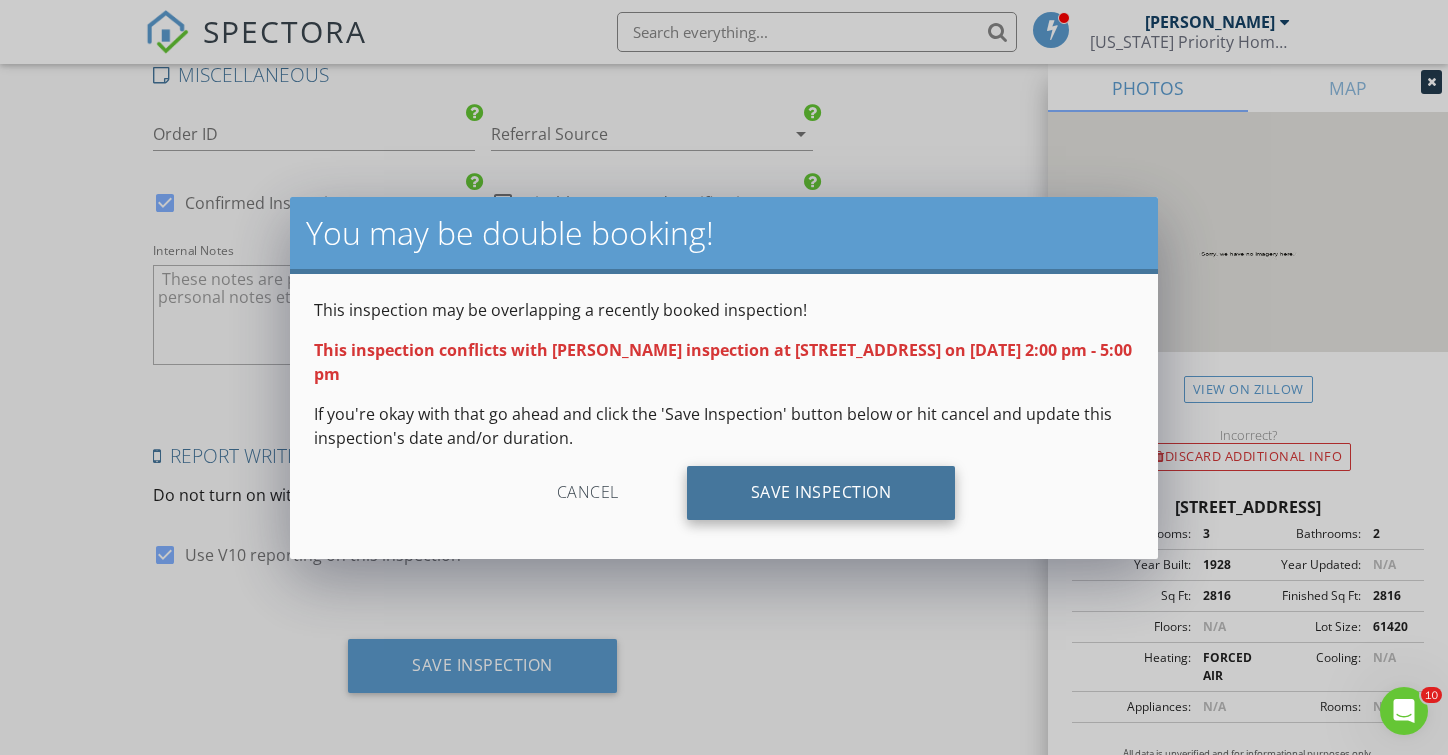 click on "Save Inspection" at bounding box center [821, 493] 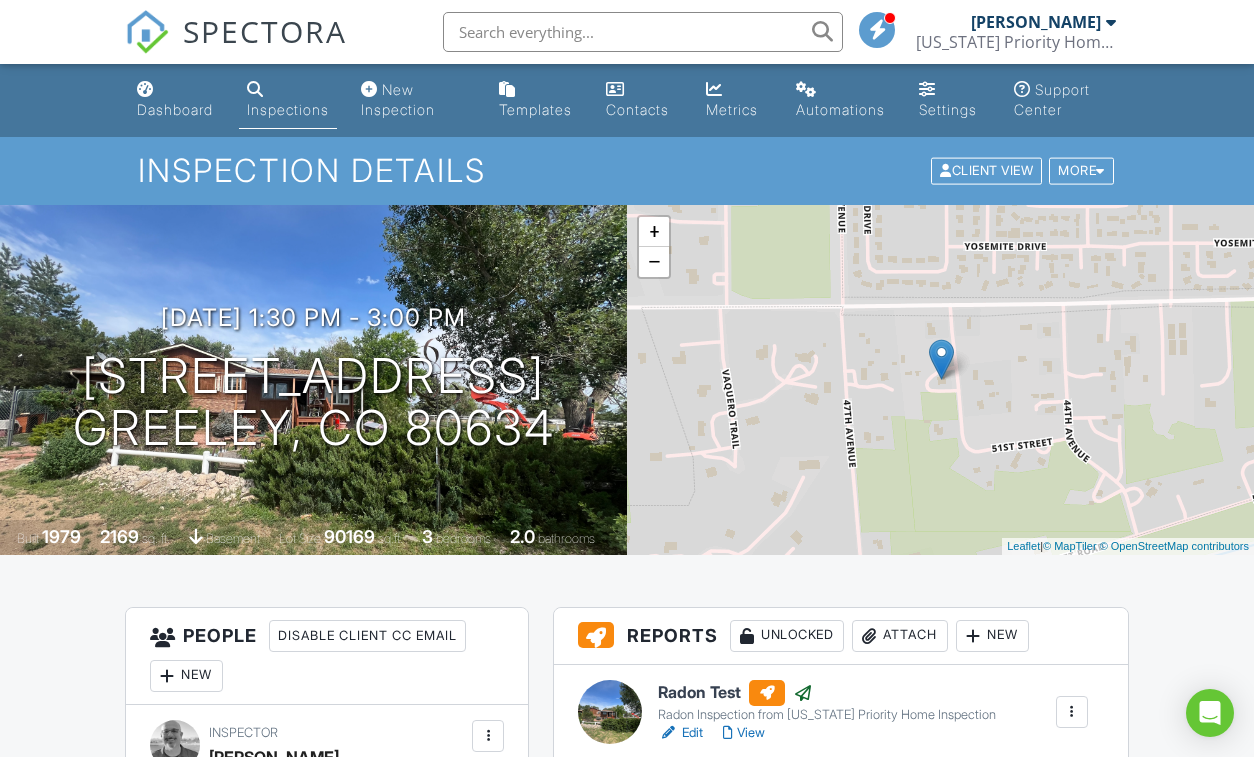 scroll, scrollTop: 1053, scrollLeft: 0, axis: vertical 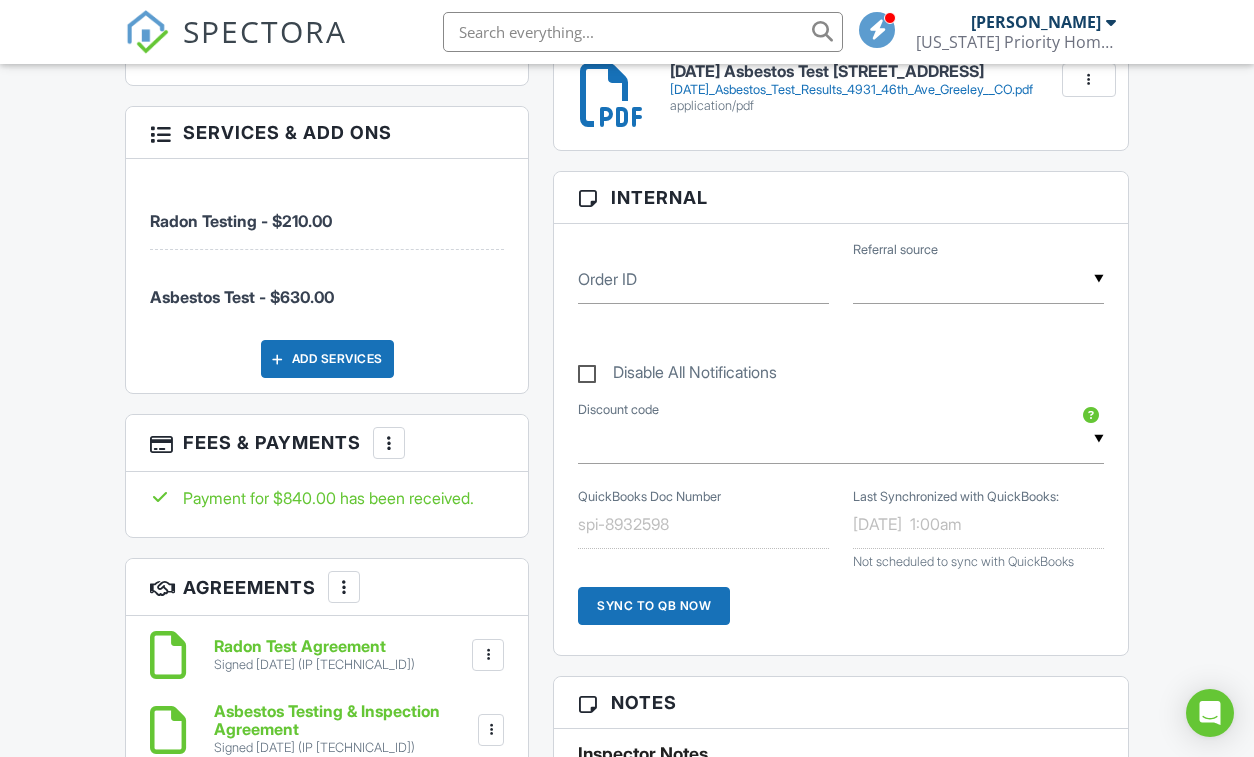 click on "SPECTORA
Brian Baltazar
Colorado Priority Home Inspection
Role:
Inspector
Change Role
Dashboard
New Inspection
Inspections
Calendar
Template Editor
Contacts
Automations
Team
Metrics
Payments
Data Exports
Billing
Reporting
Advanced
Settings
What's New
Sign Out
Change Active Role
Your account has more than one possible role. Please choose how you'd like to view the site:
Company/Agency
City
Role
Dashboard
Inspections
New Inspection
Templates
Contacts
Metrics
Automations
Settings
Support Center
Inspection Details
Client View
More
Property Details
Reschedule" at bounding box center (627, 421) 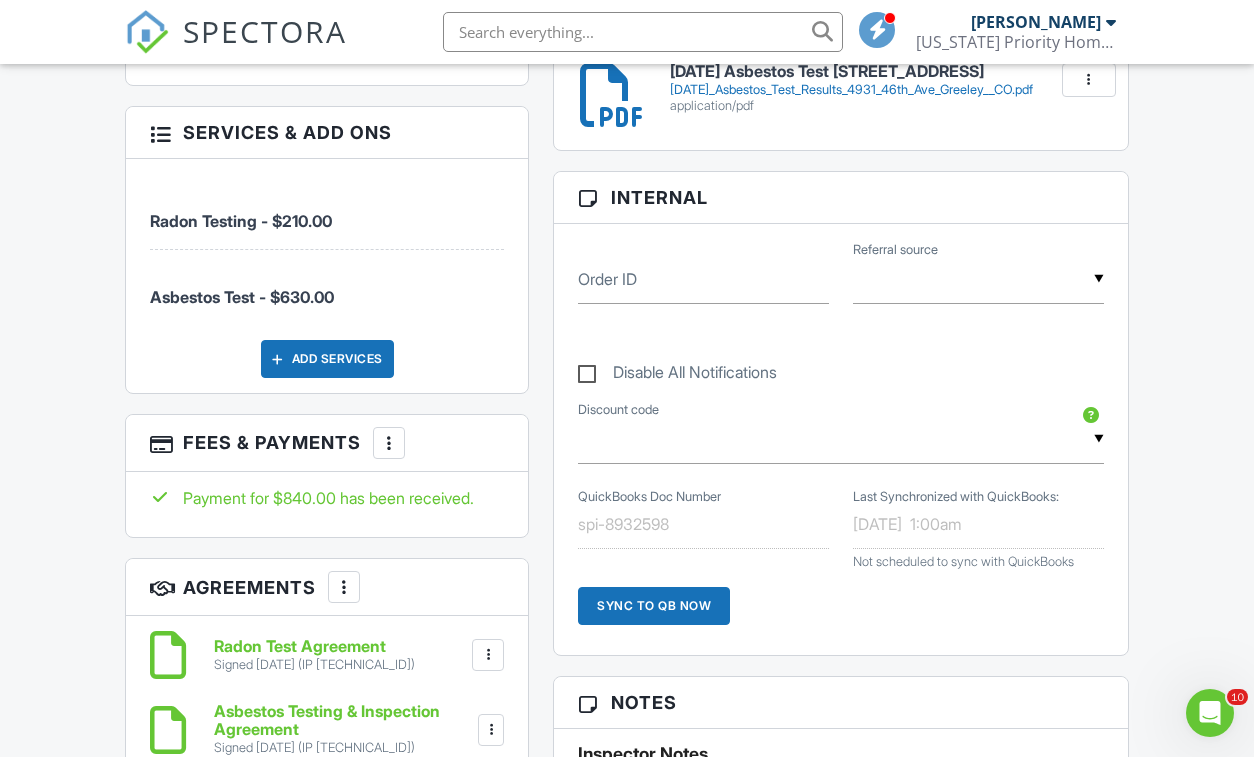 scroll, scrollTop: 0, scrollLeft: 0, axis: both 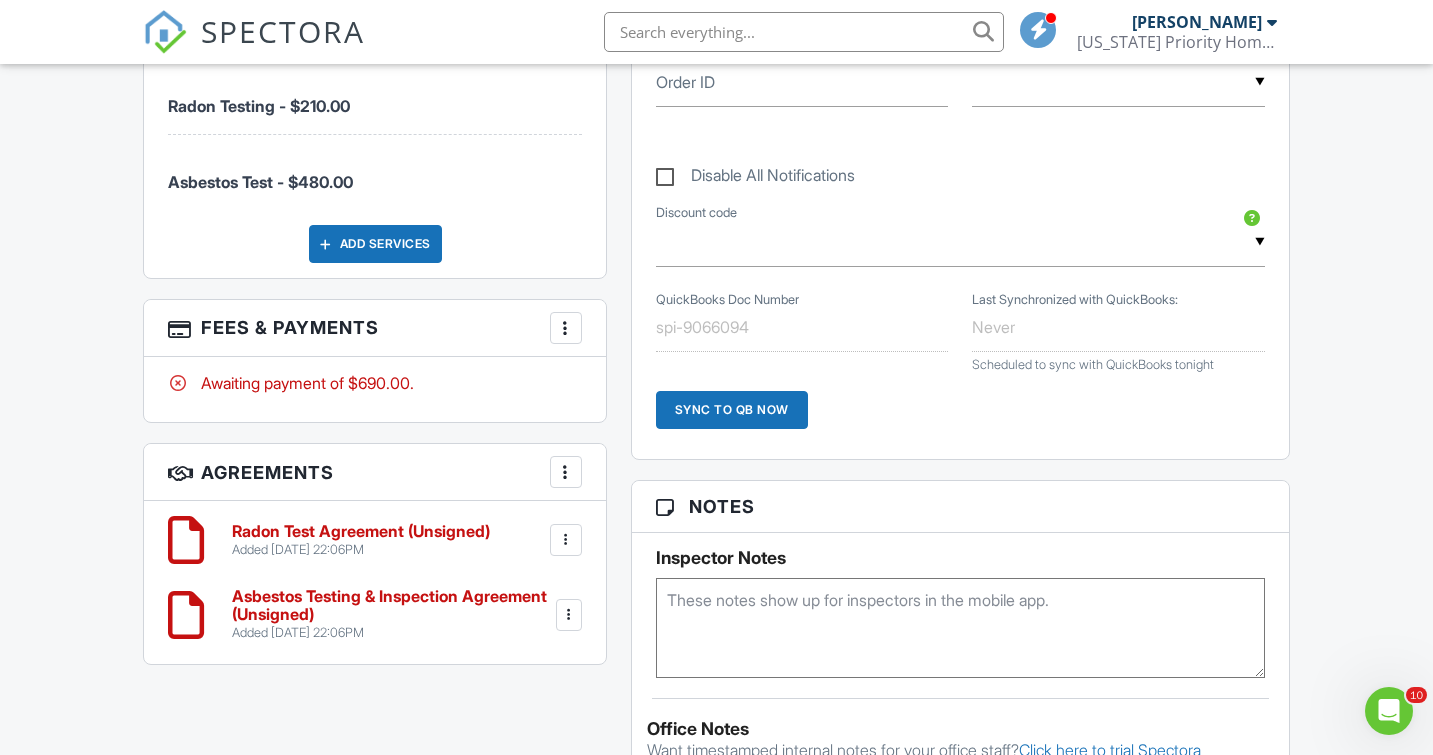 click at bounding box center [566, 540] 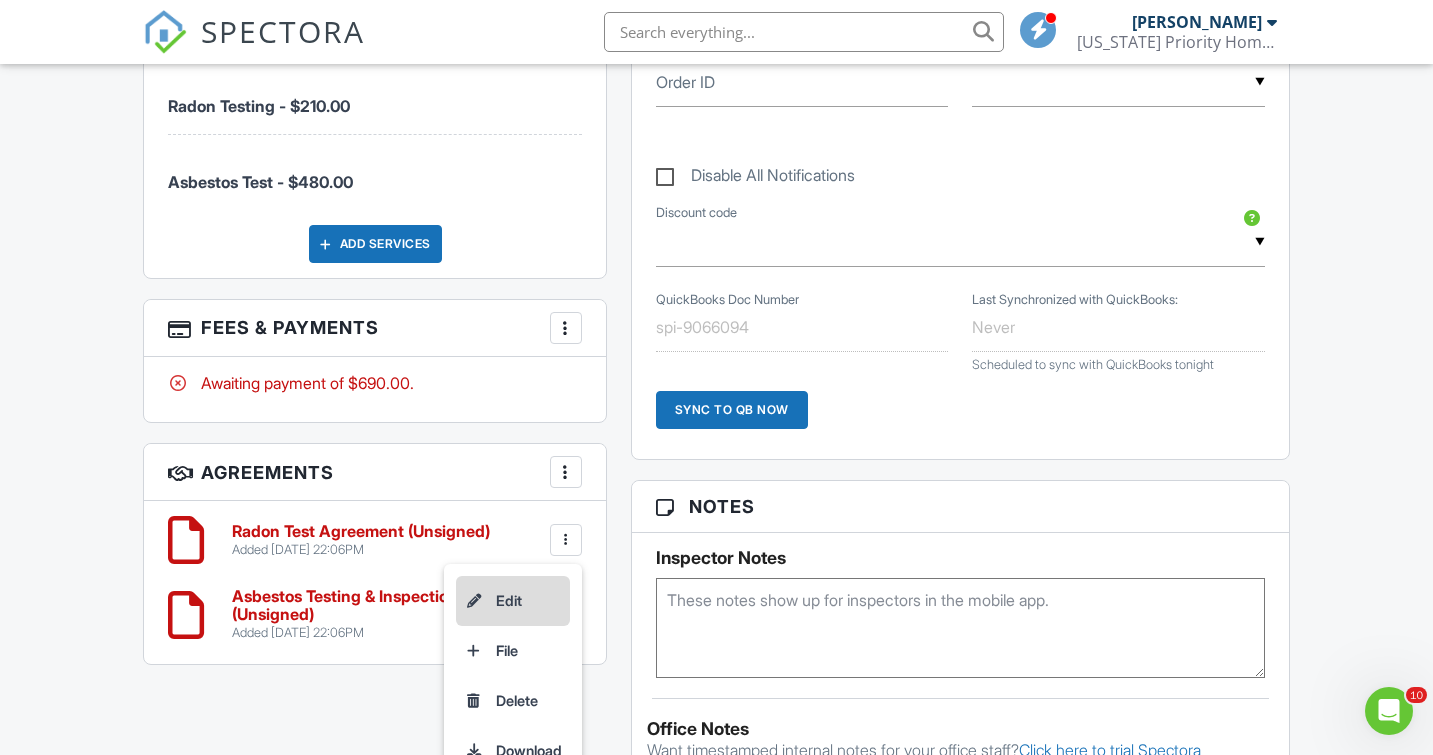 click on "Edit" at bounding box center [513, 601] 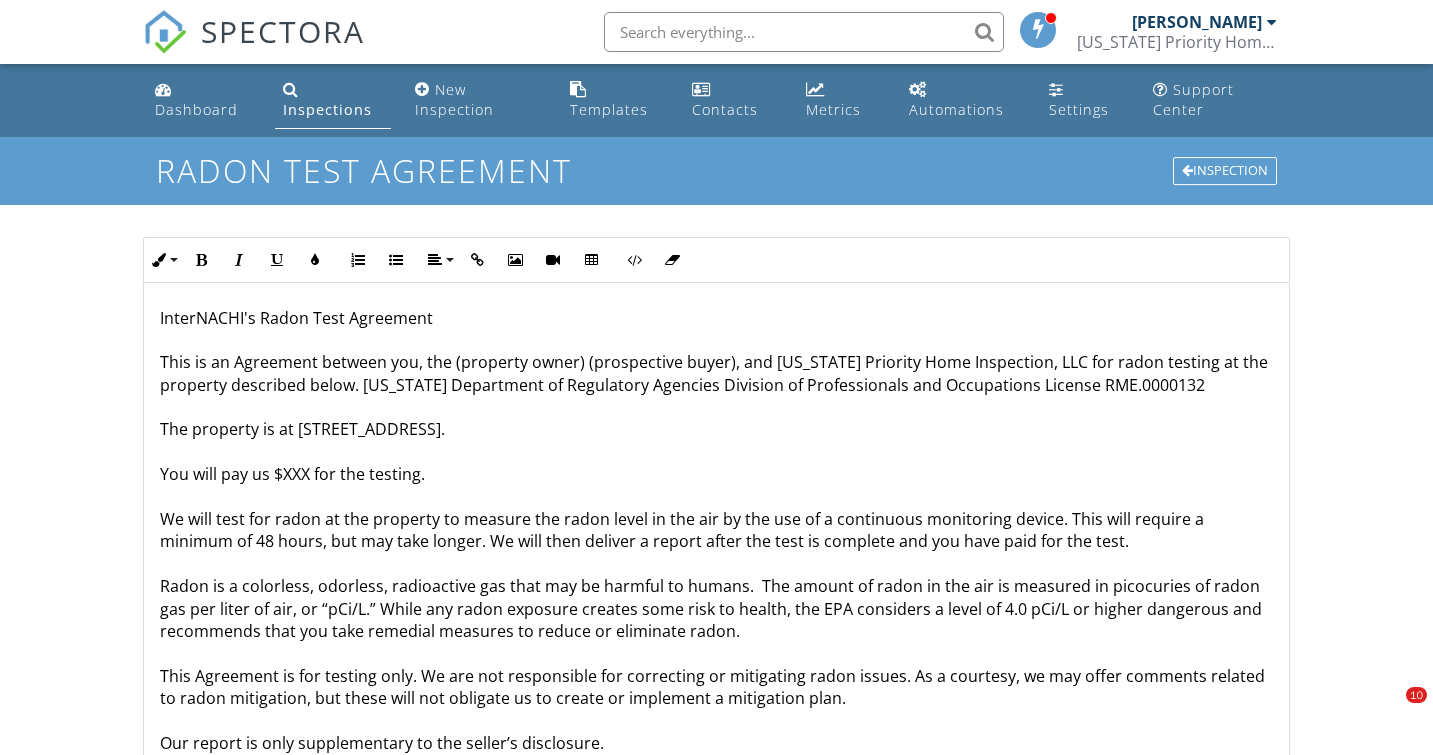 scroll, scrollTop: 0, scrollLeft: 0, axis: both 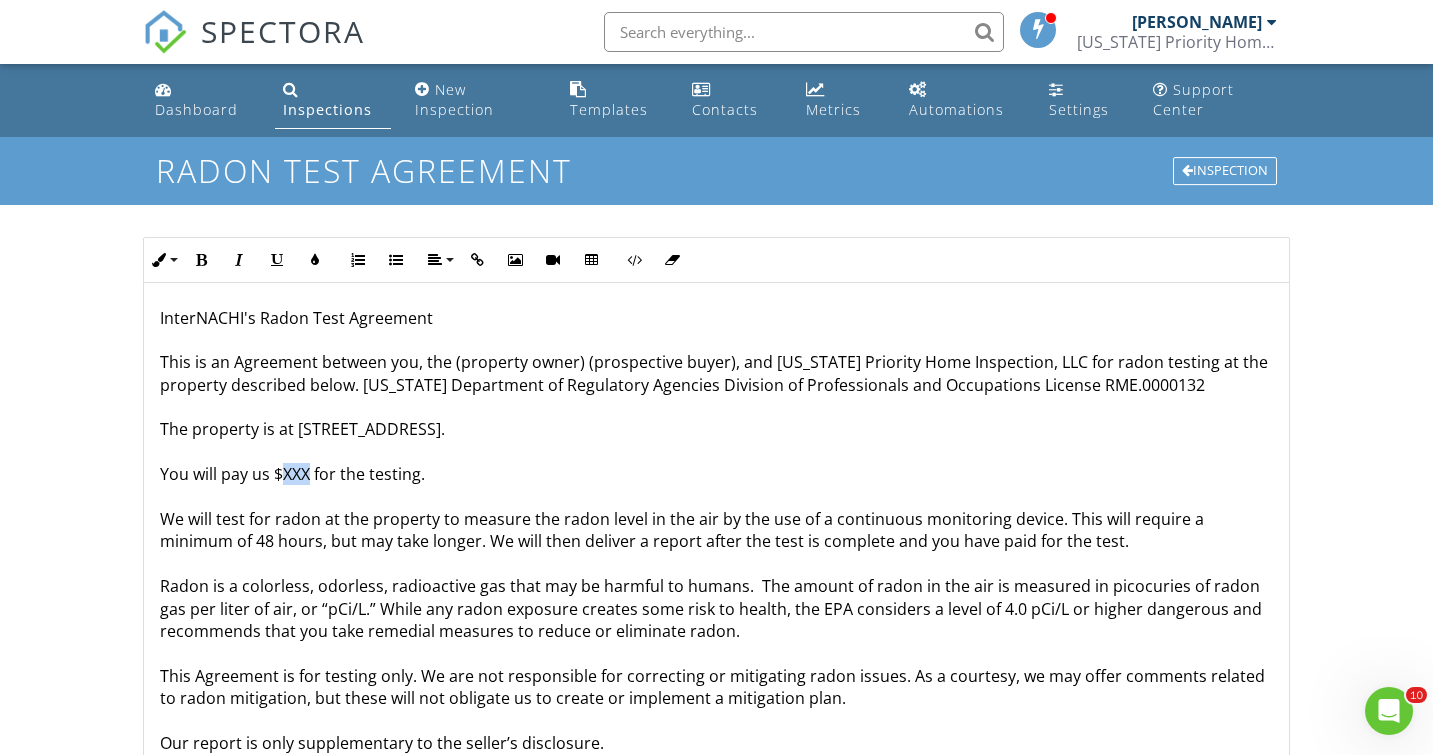 type 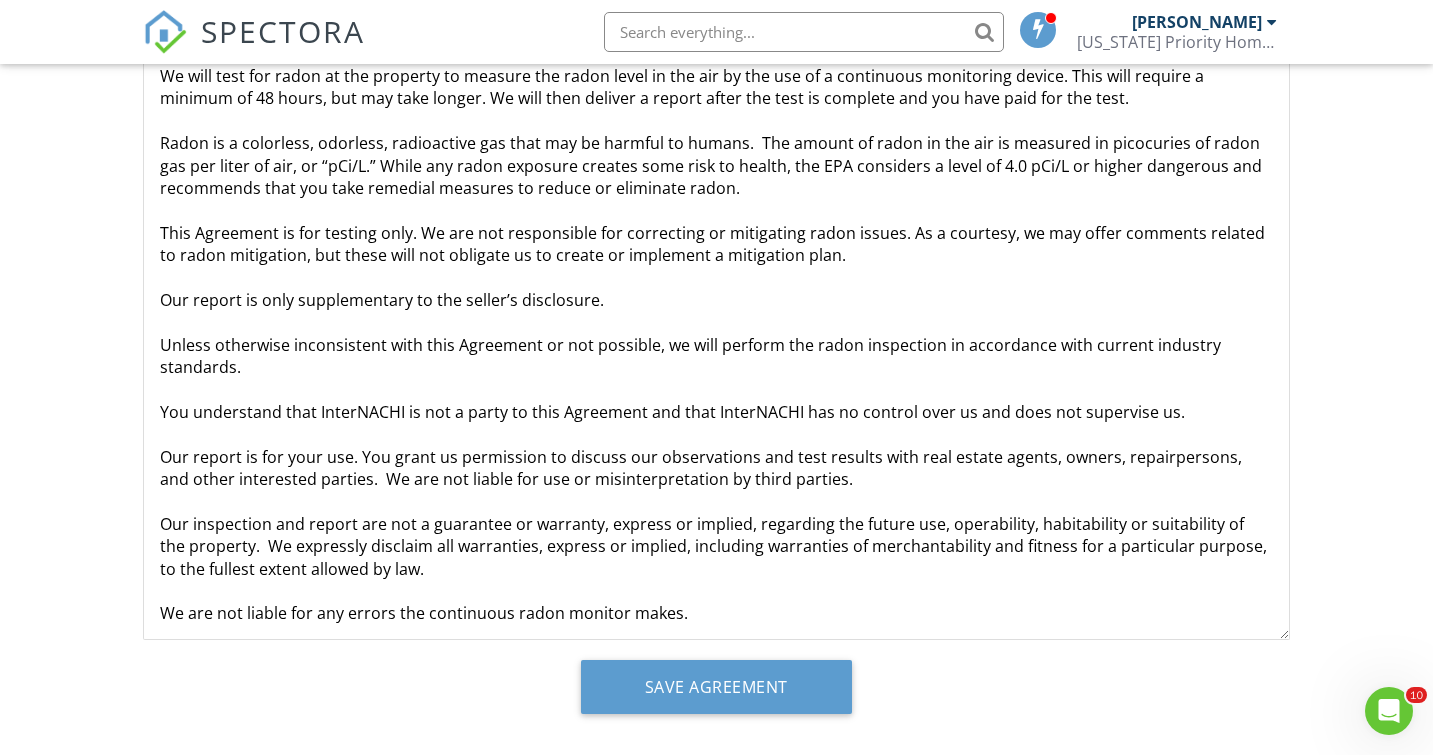 scroll, scrollTop: 468, scrollLeft: 0, axis: vertical 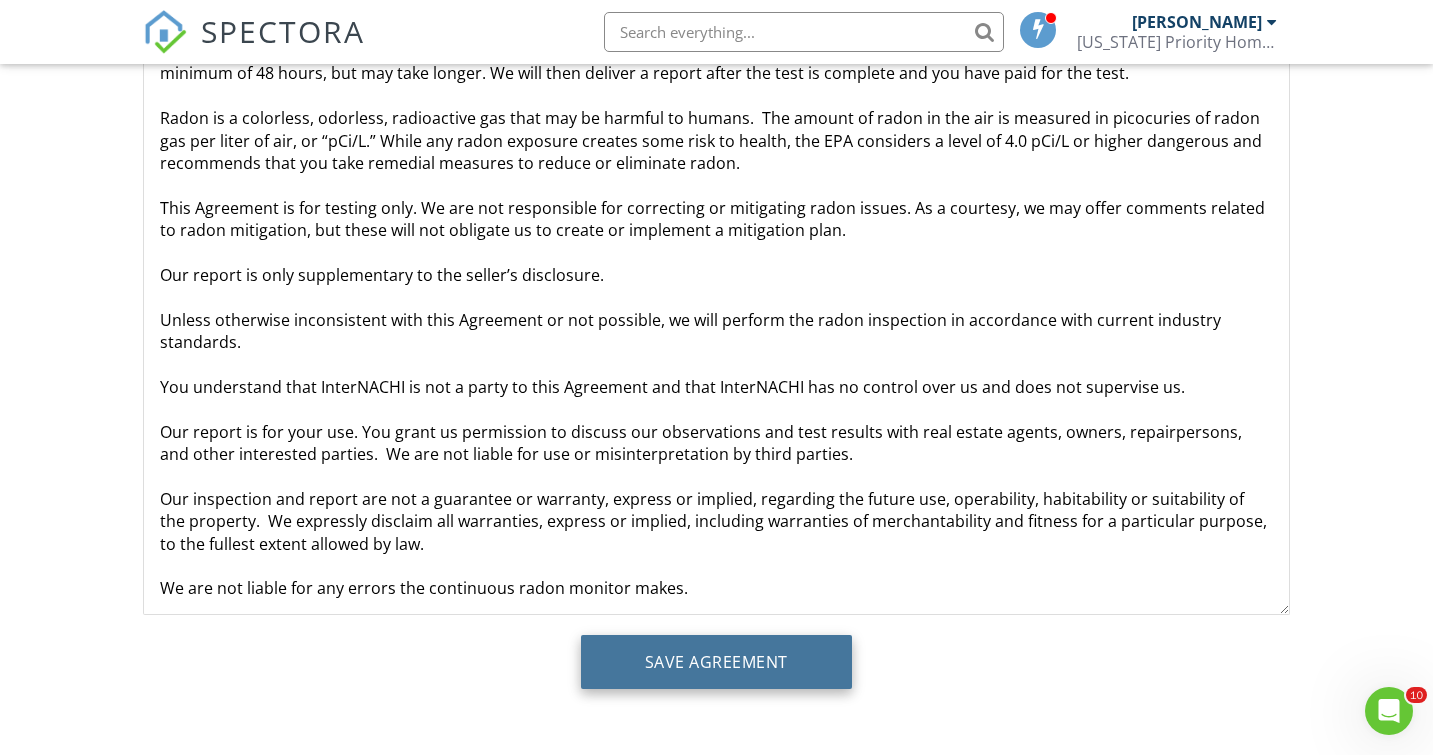 click on "Save Agreement" at bounding box center (716, 662) 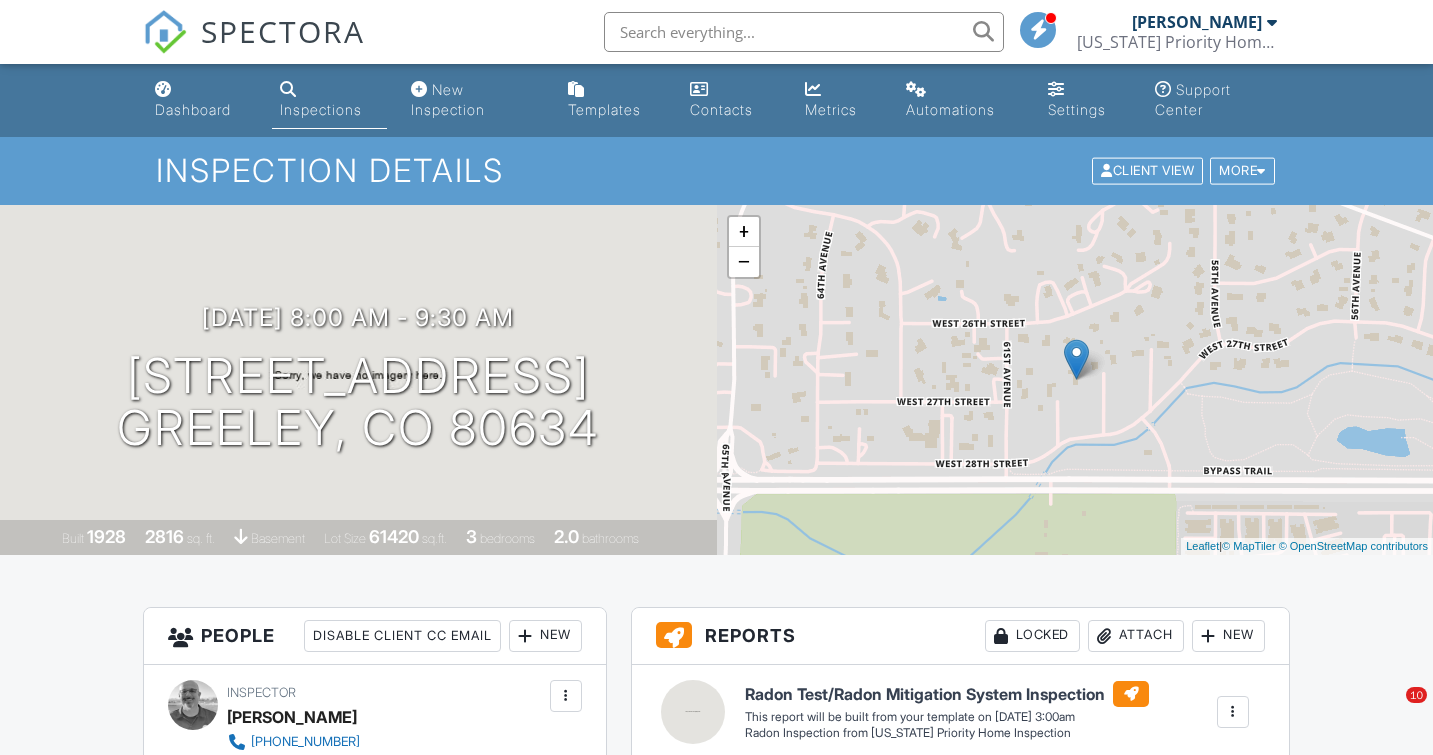 click at bounding box center (569, 1759) 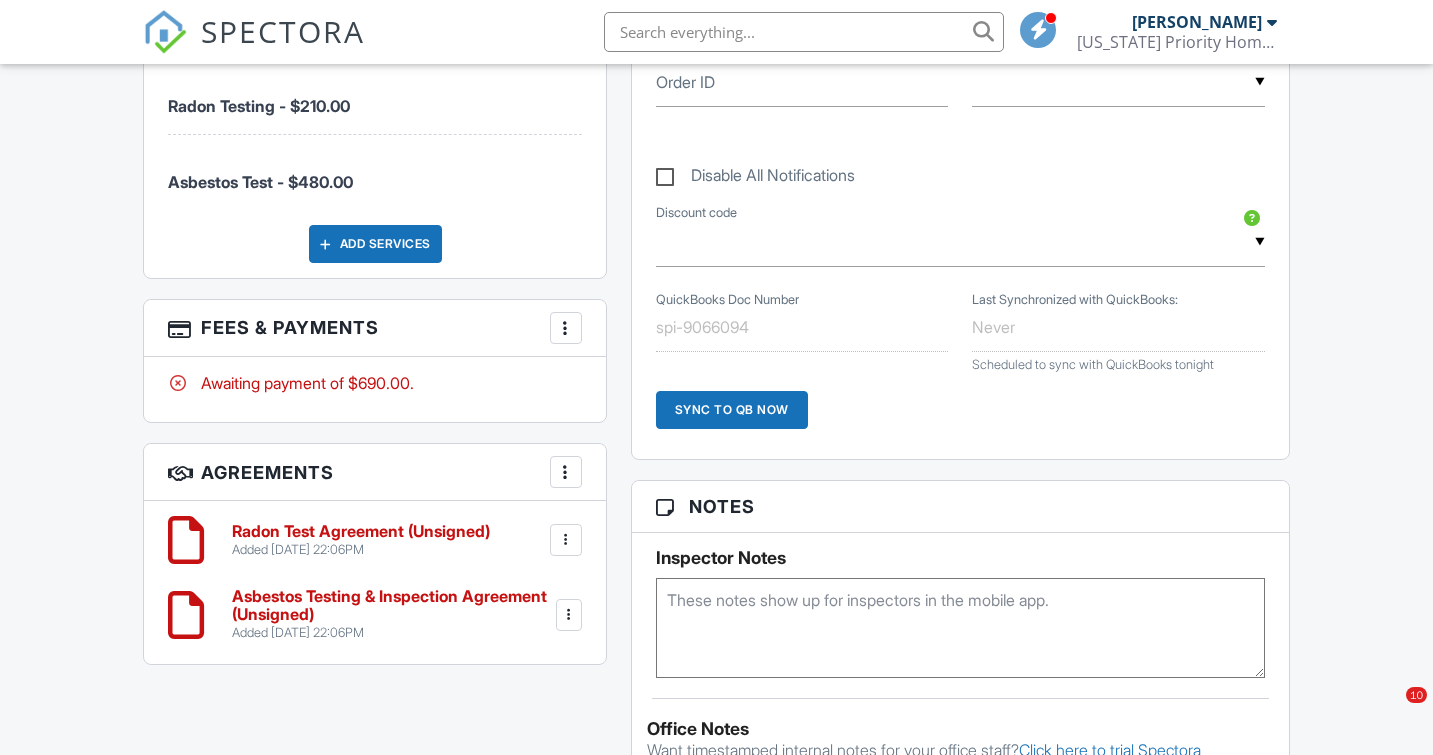 scroll, scrollTop: 0, scrollLeft: 0, axis: both 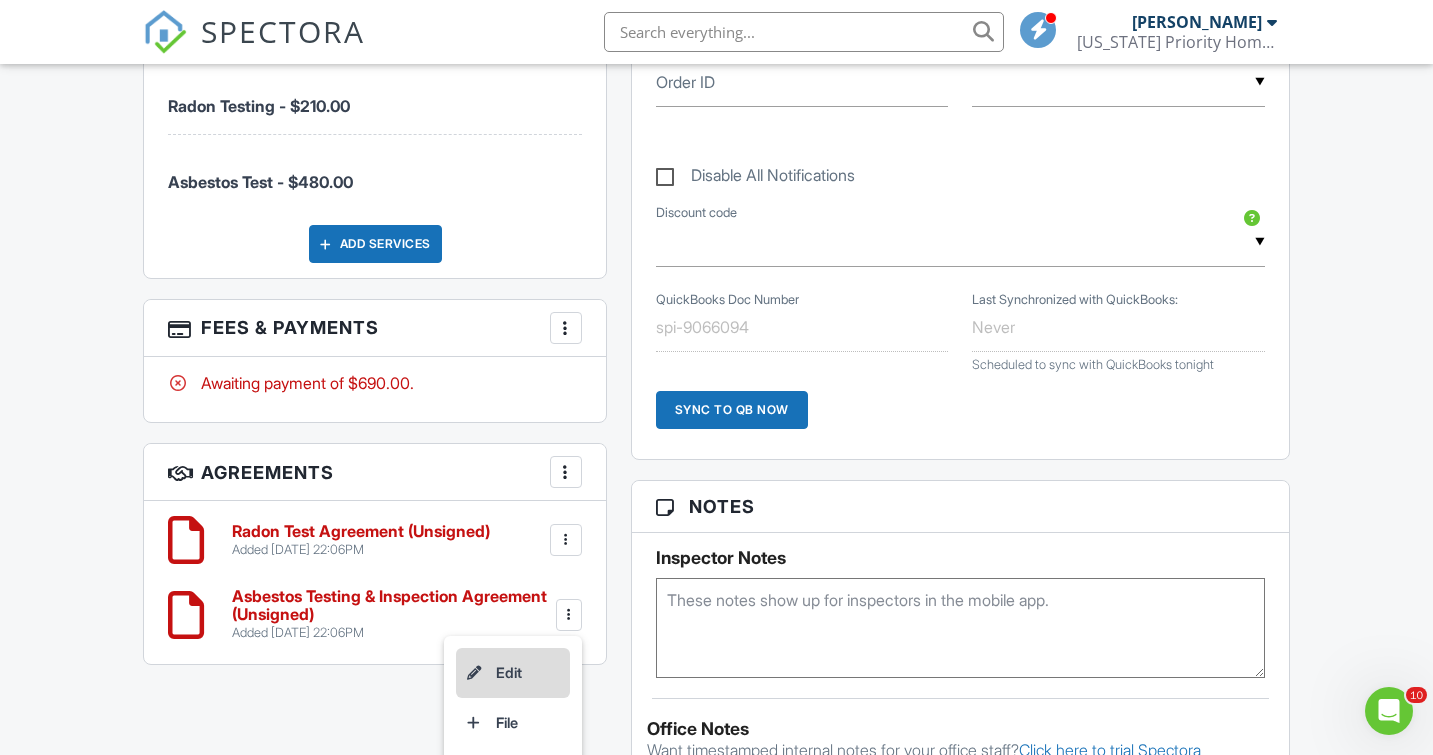click on "Edit" at bounding box center [513, 673] 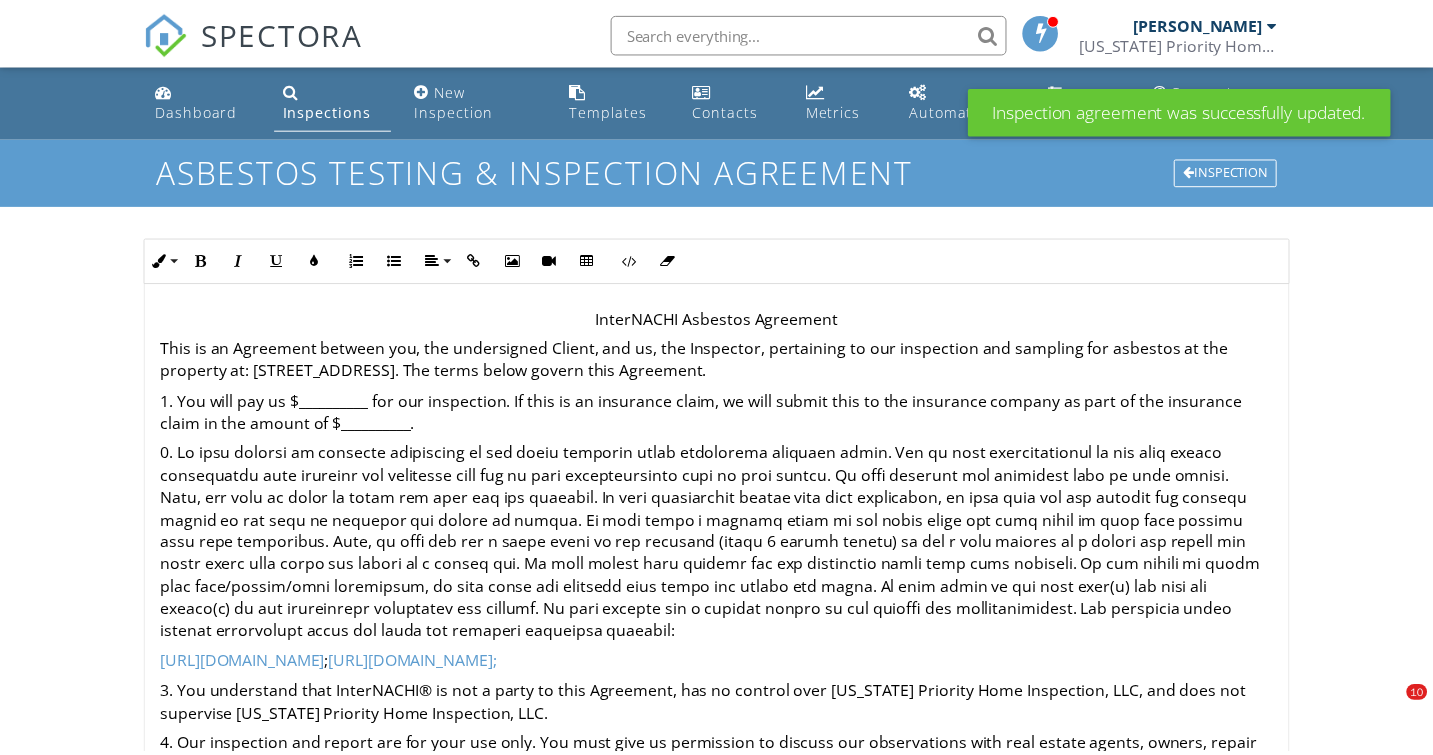 scroll, scrollTop: 0, scrollLeft: 0, axis: both 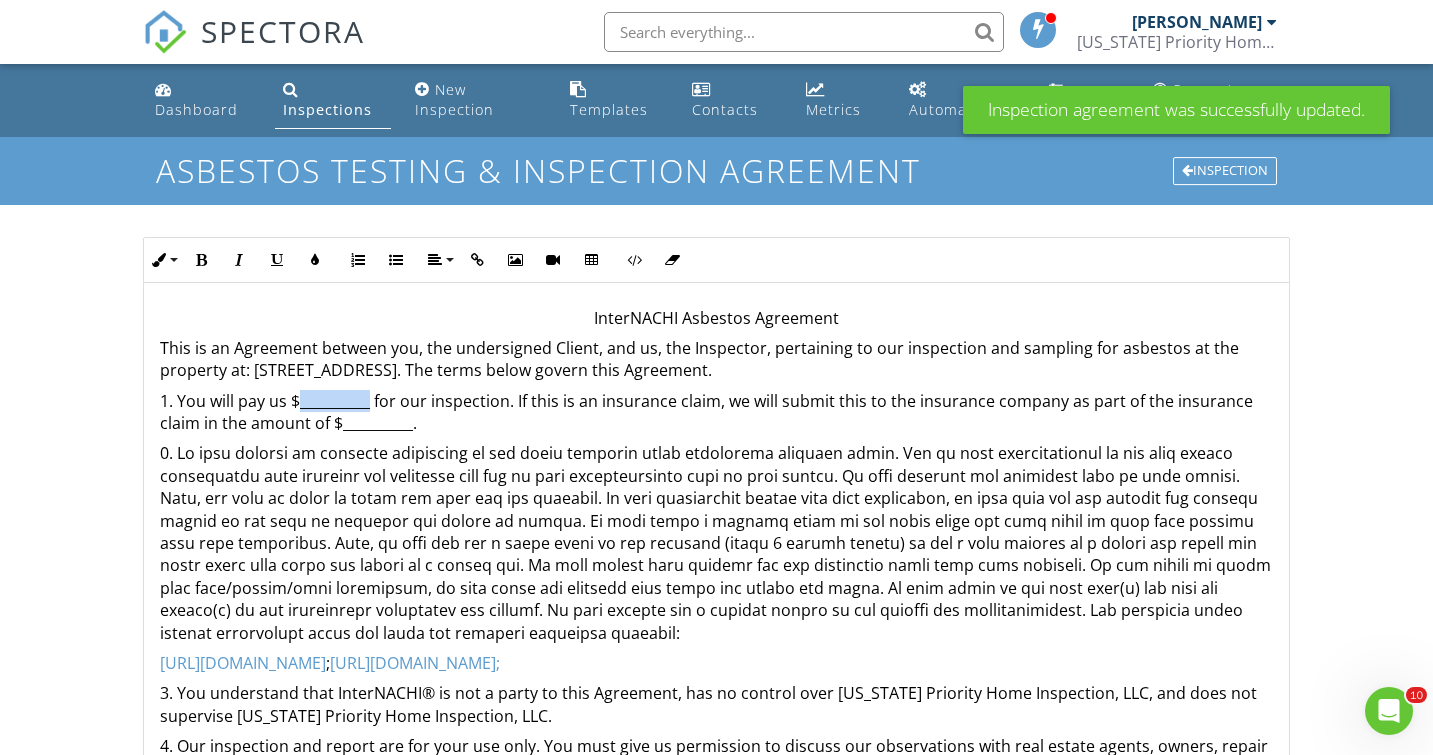 click on "1. You will pay us $__________ for our inspection. If this is an insurance claim, we will submit this to the insurance company as part of the insurance claim in the amount of $__________." at bounding box center (716, 412) 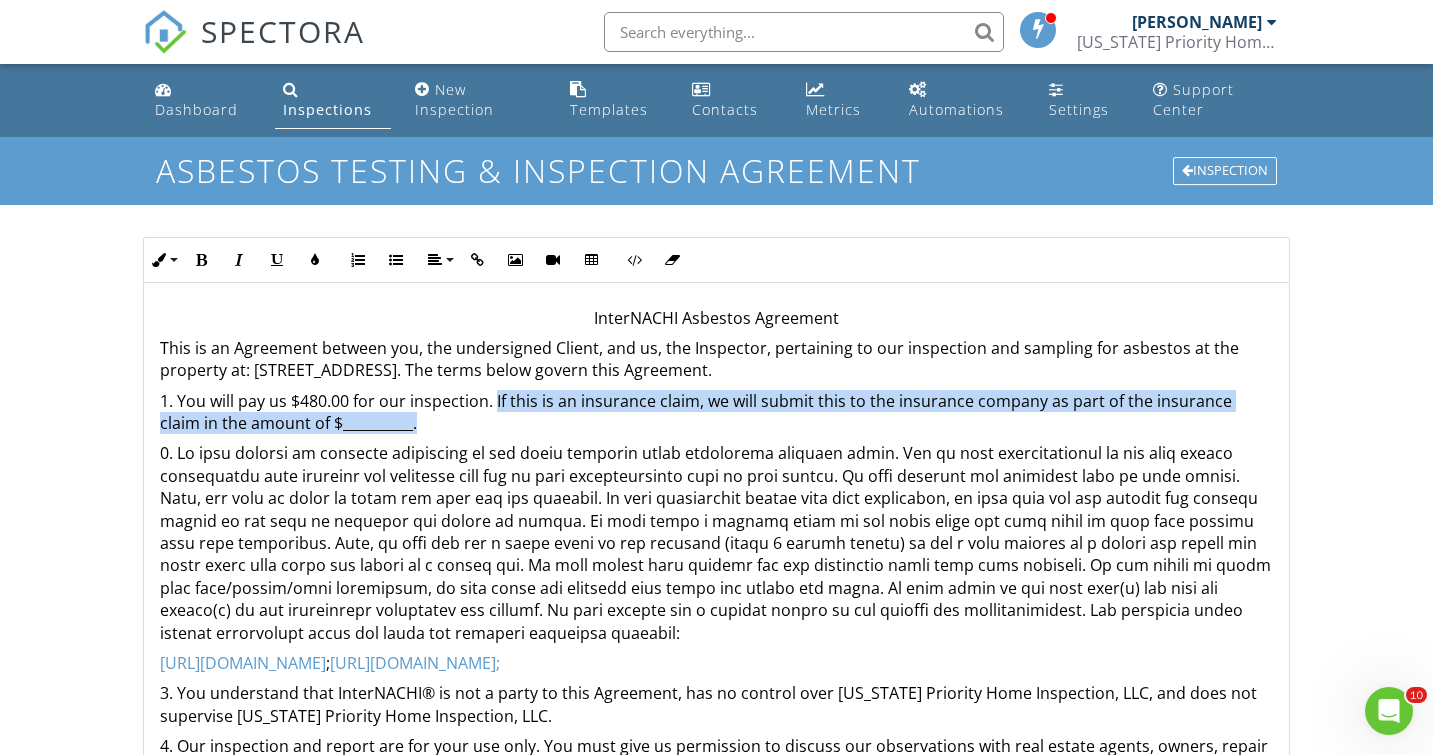 drag, startPoint x: 498, startPoint y: 399, endPoint x: 418, endPoint y: 424, distance: 83.81527 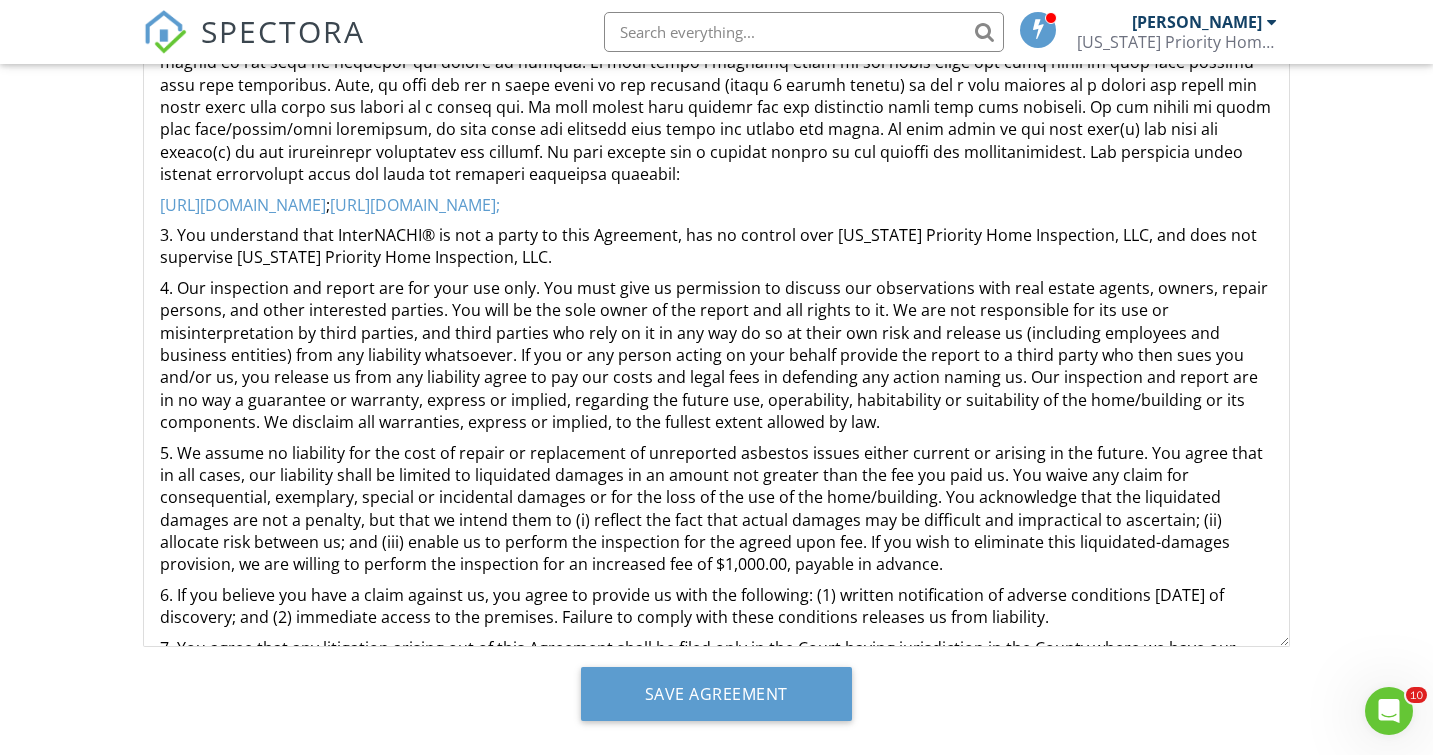 scroll, scrollTop: 468, scrollLeft: 0, axis: vertical 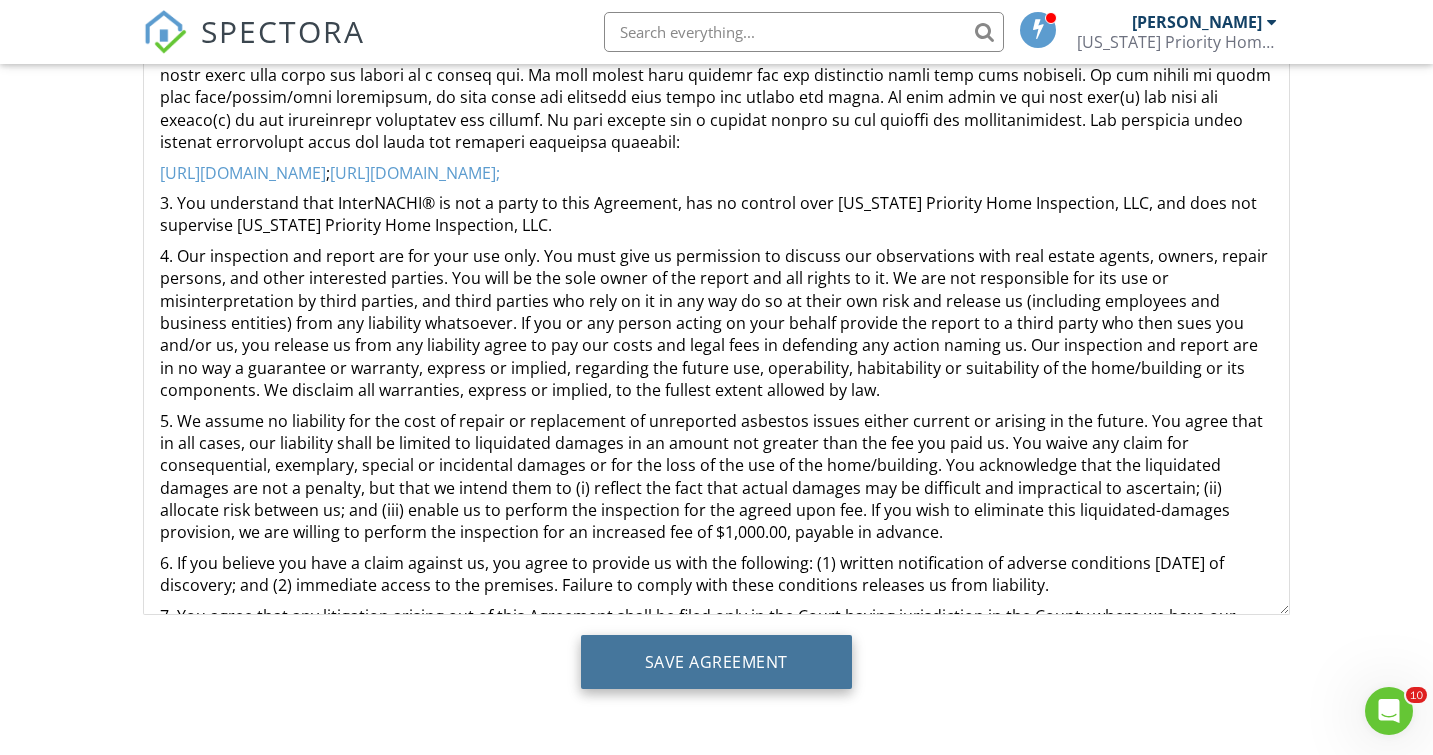 click on "Save Agreement" at bounding box center (716, 662) 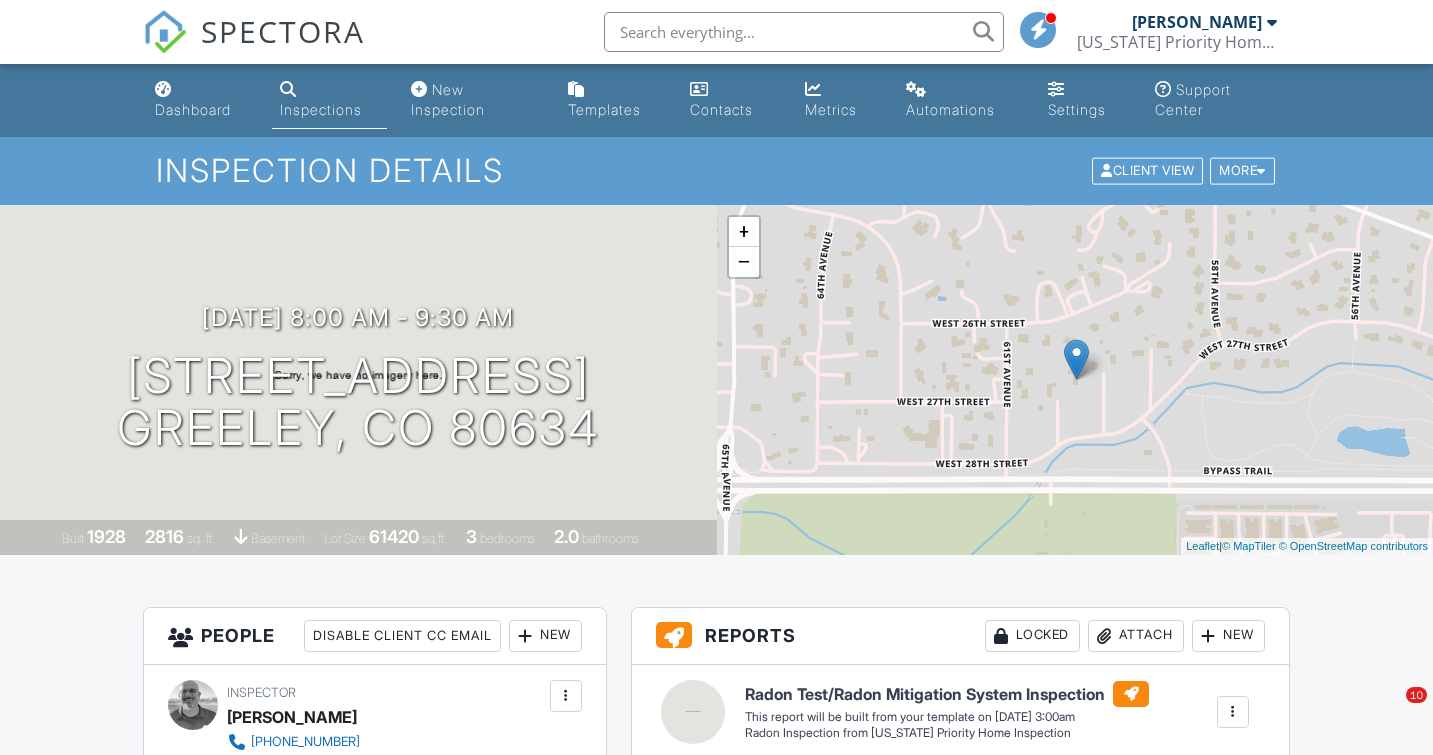 scroll, scrollTop: 616, scrollLeft: 0, axis: vertical 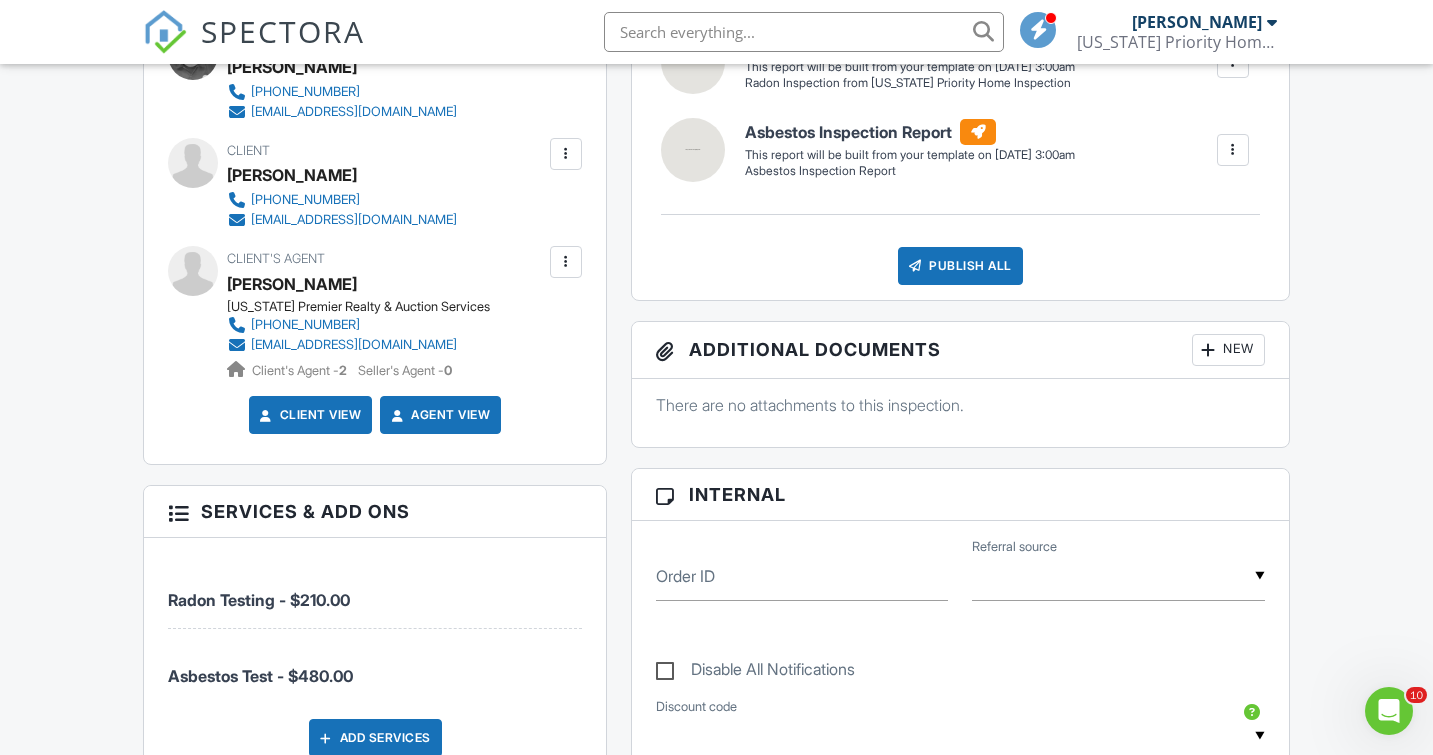 click on "Client View" at bounding box center [311, 415] 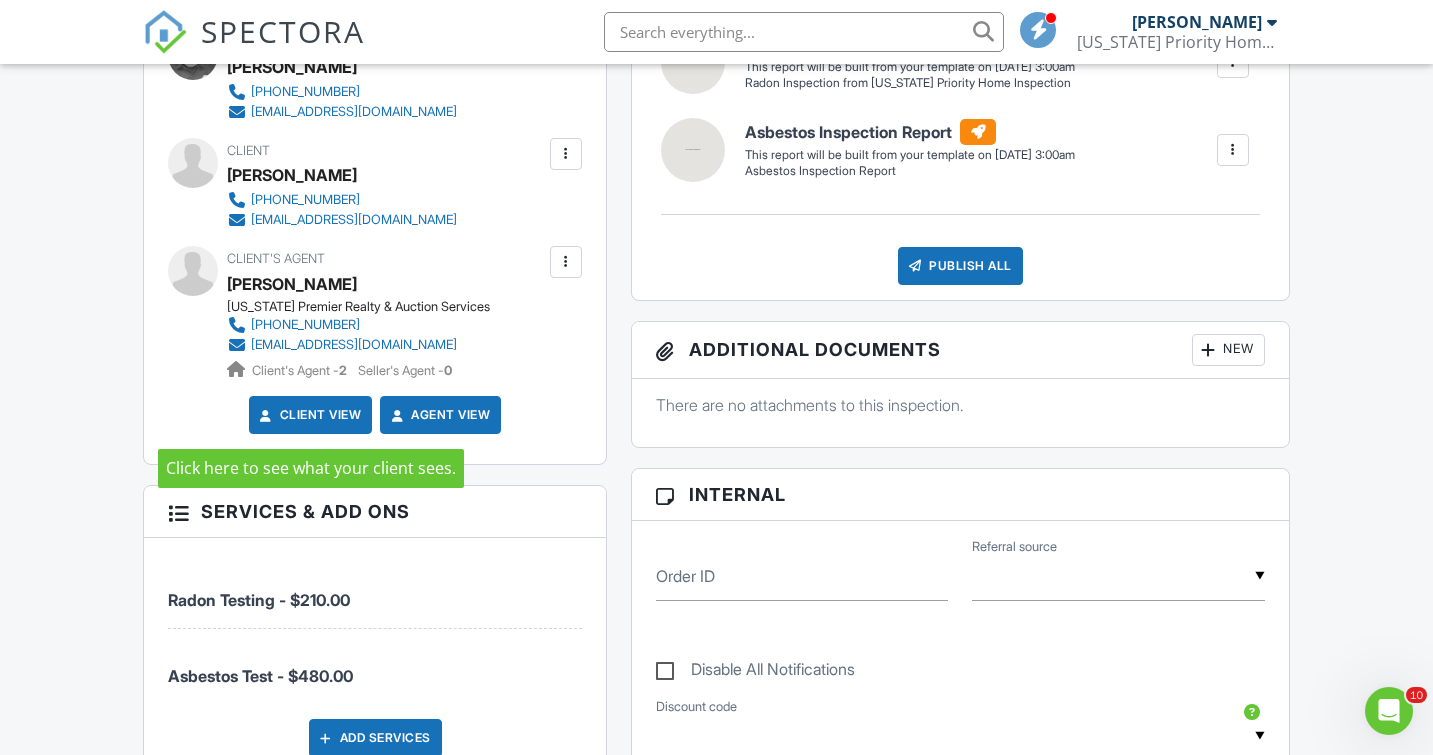 click on "Client View" at bounding box center (309, 415) 